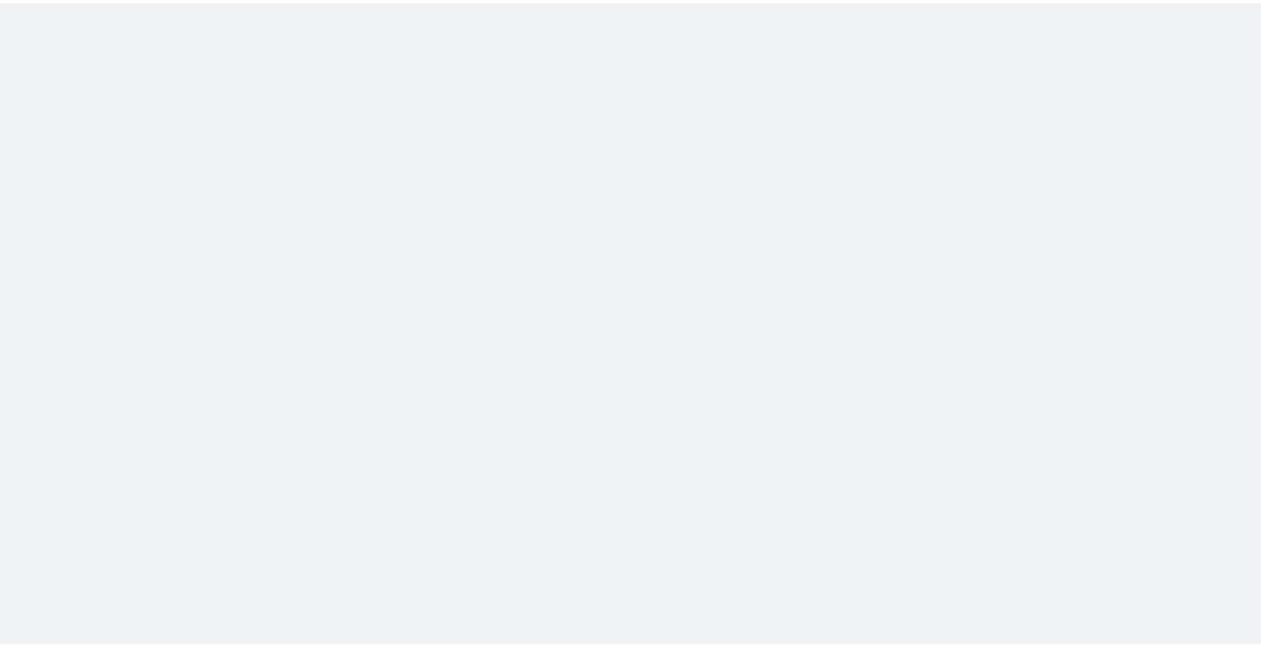 scroll, scrollTop: 0, scrollLeft: 0, axis: both 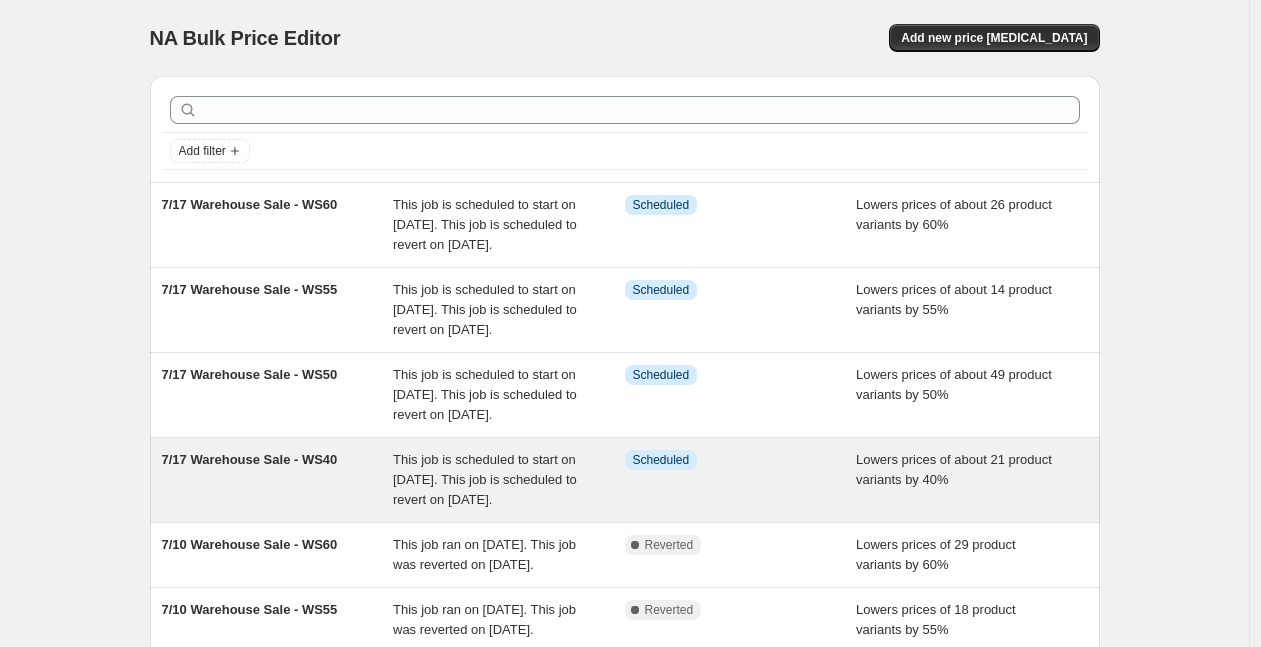 click on "7/17 Warehouse Sale - WS40" at bounding box center [278, 480] 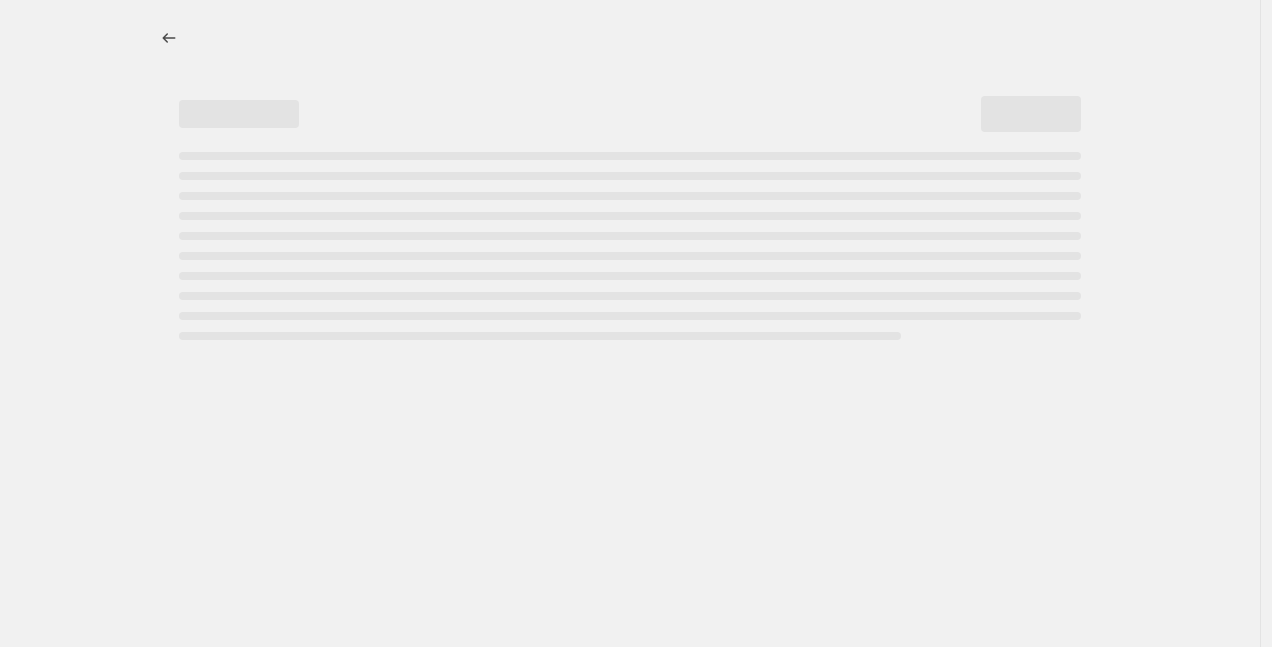 select on "percentage" 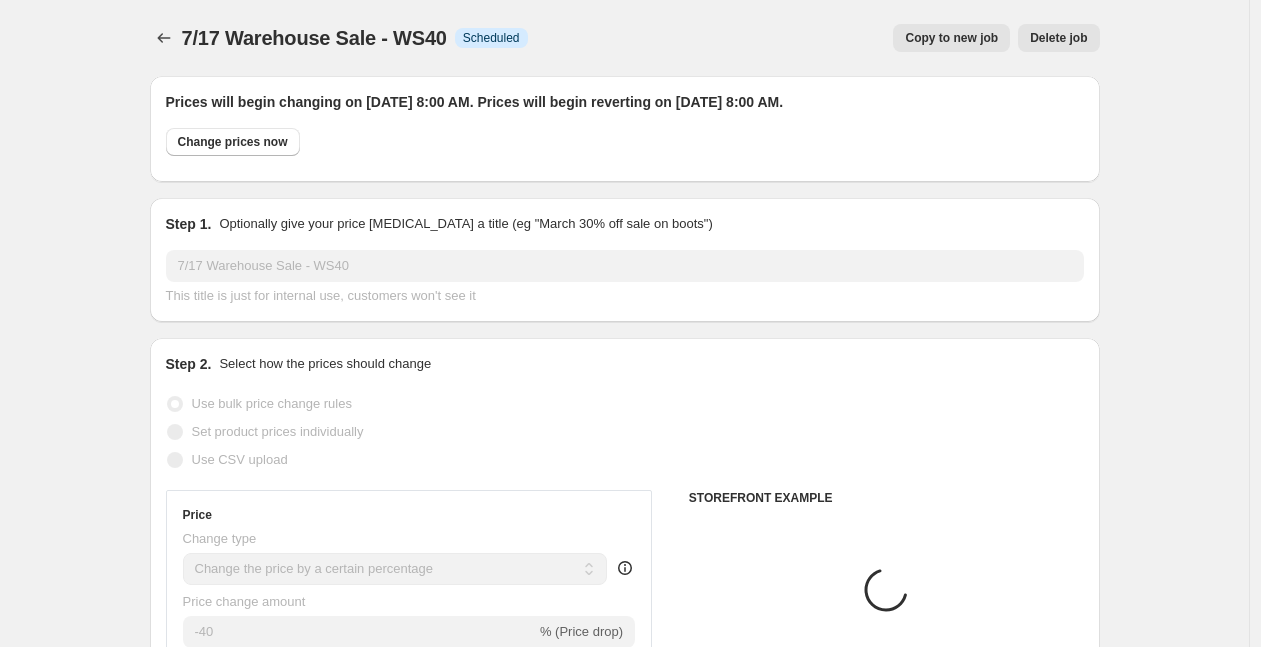 select on "tag" 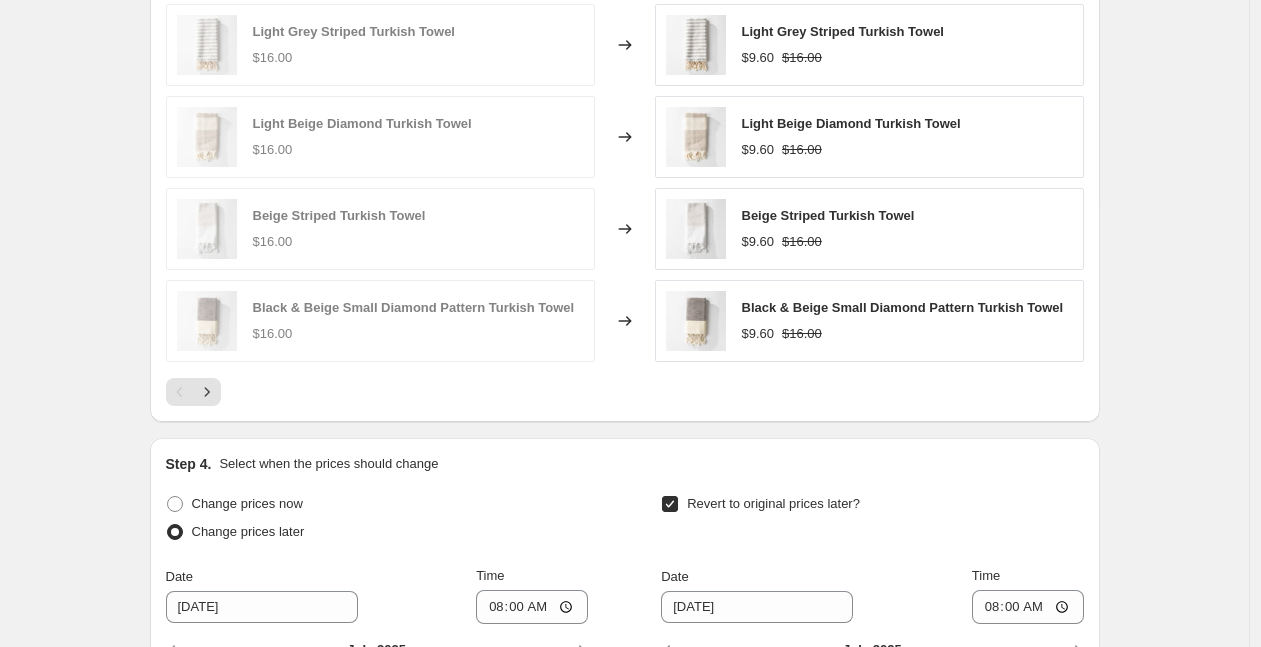 scroll, scrollTop: 1630, scrollLeft: 0, axis: vertical 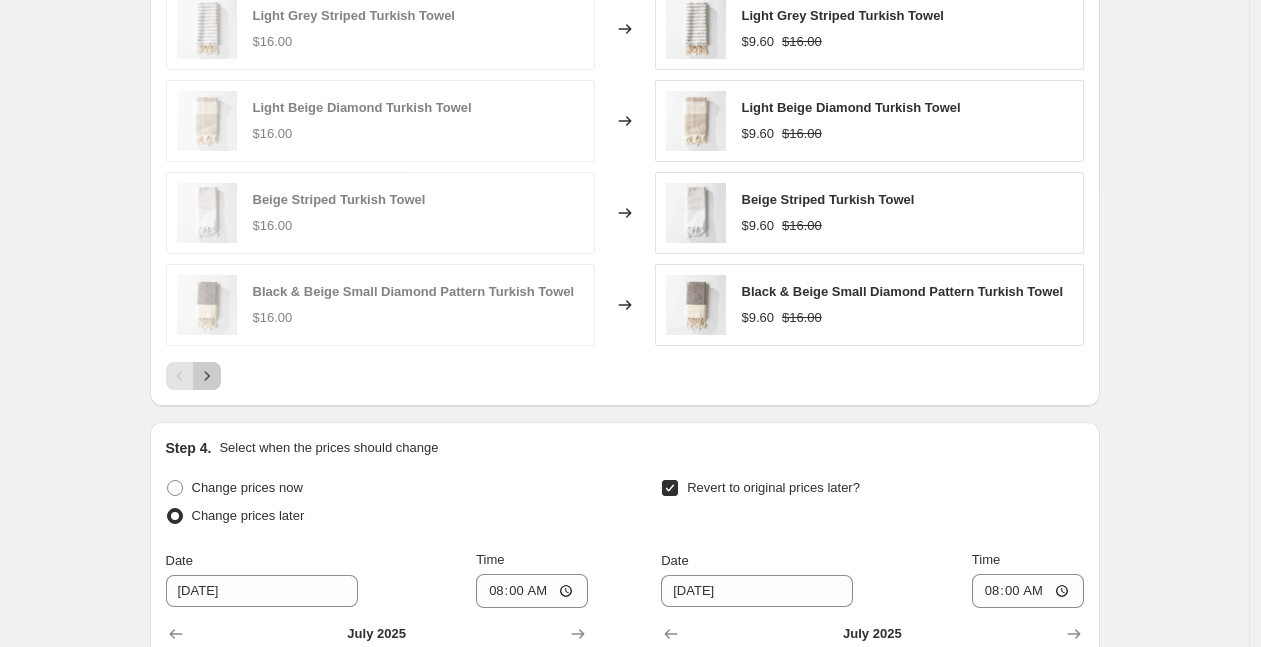 click 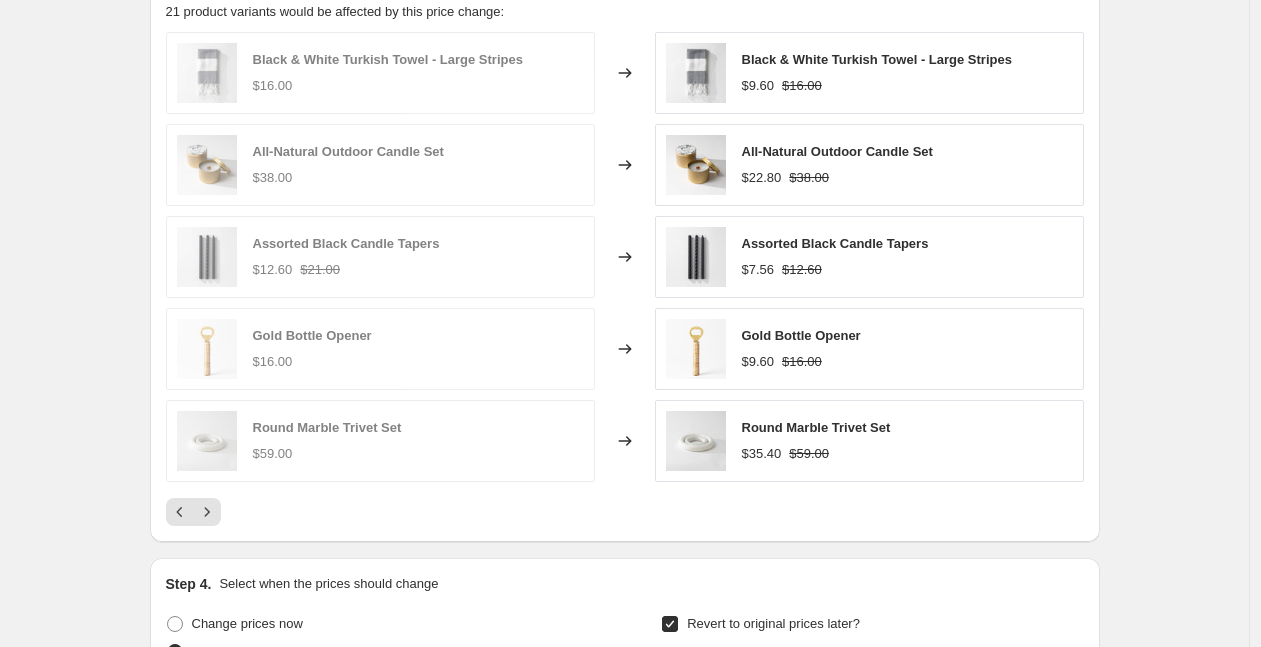 scroll, scrollTop: 1493, scrollLeft: 0, axis: vertical 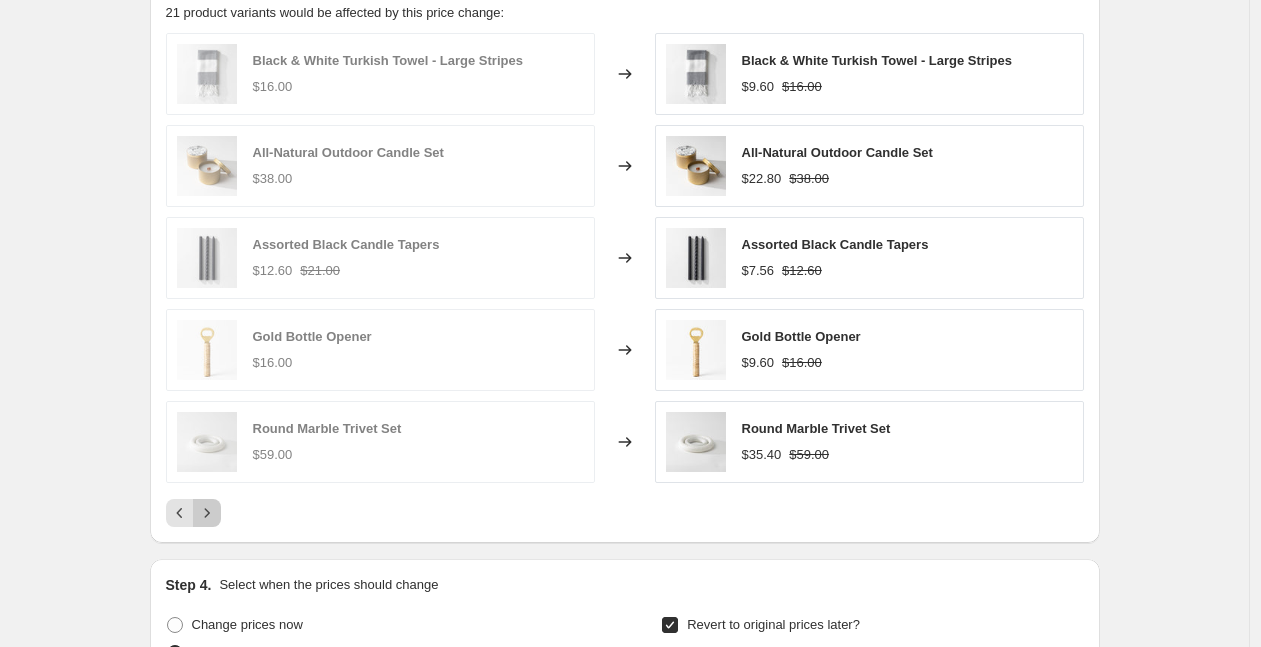 click 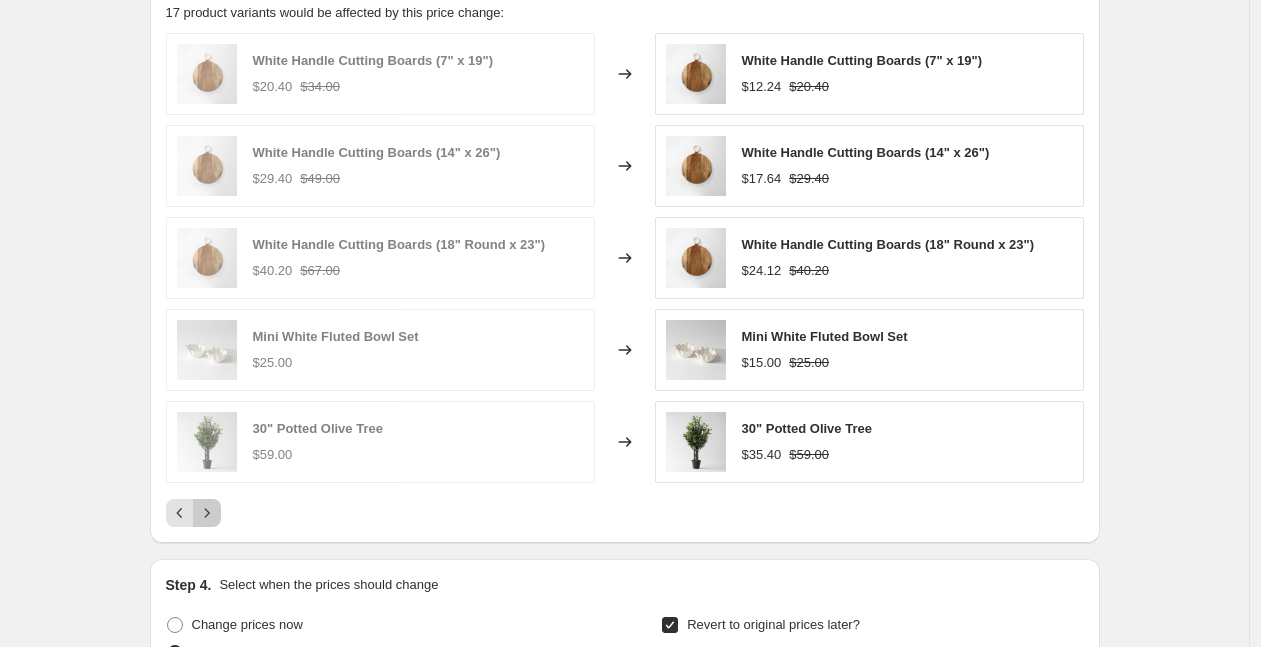 click 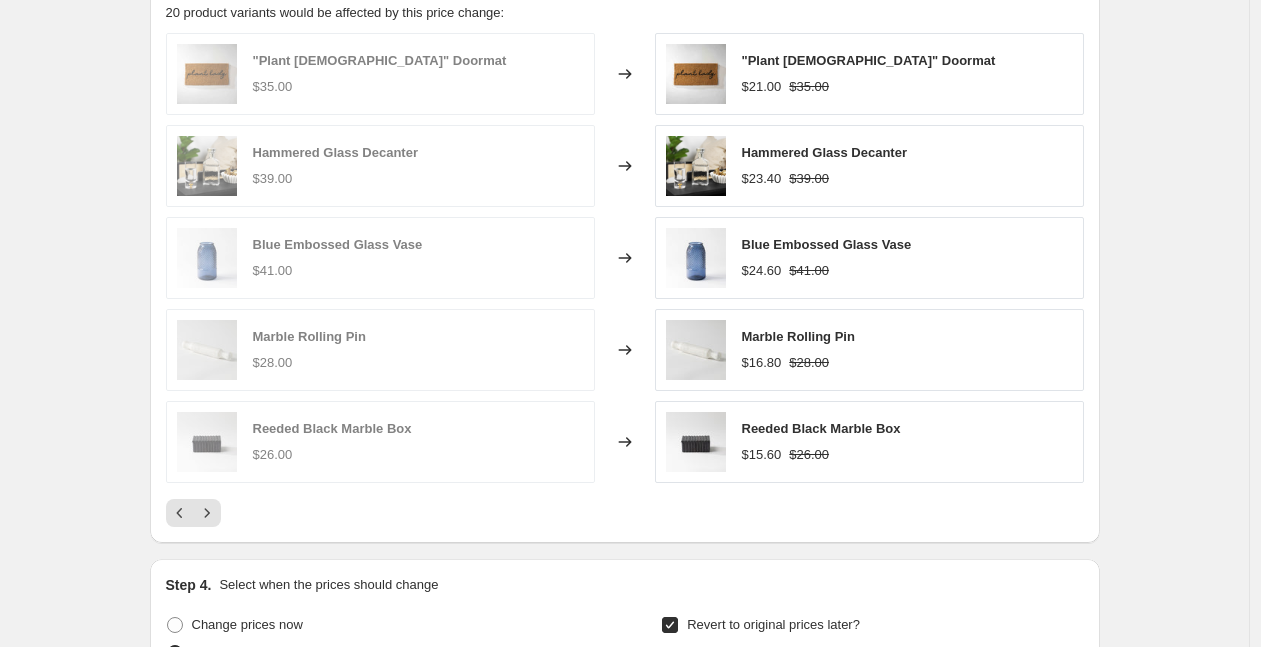 click on "7/17 Warehouse Sale - WS40. This page is ready 7/17 Warehouse Sale - WS40 Info Scheduled Copy to new job Delete job More actions Copy to new job Delete job Prices will begin changing on [DATE] 8:00 AM. Prices will begin reverting on [DATE] 8:00 AM. Change prices now Step 1. Optionally give your price [MEDICAL_DATA] a title (eg "March 30% off sale on boots") 7/17 Warehouse Sale - WS40 This title is just for internal use, customers won't see it Step 2. Select how the prices should change Use bulk price change rules Set product prices individually Use CSV upload Price Change type Change the price to a certain amount Change the price by a certain amount Change the price by a certain percentage Change the price to the current compare at price (price before sale) Change the price by a certain amount relative to the compare at price Change the price by a certain percentage relative to the compare at price Don't change the price Change the price by a certain percentage relative to the cost per item" at bounding box center (624, -149) 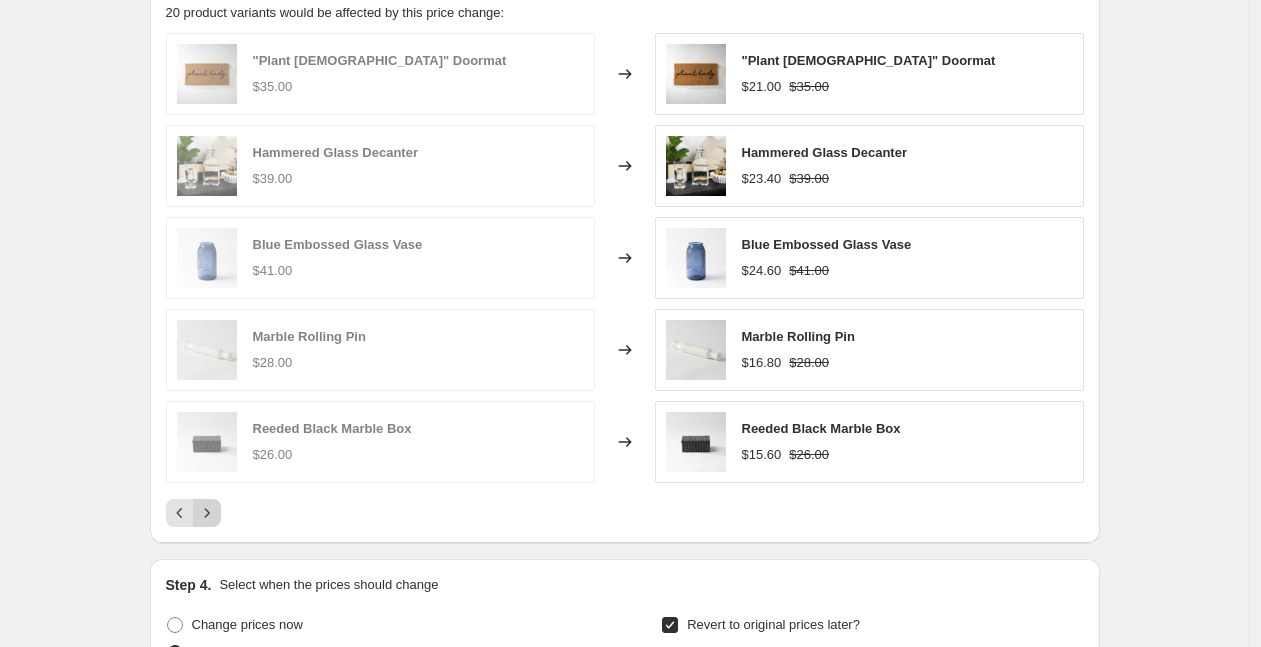 click 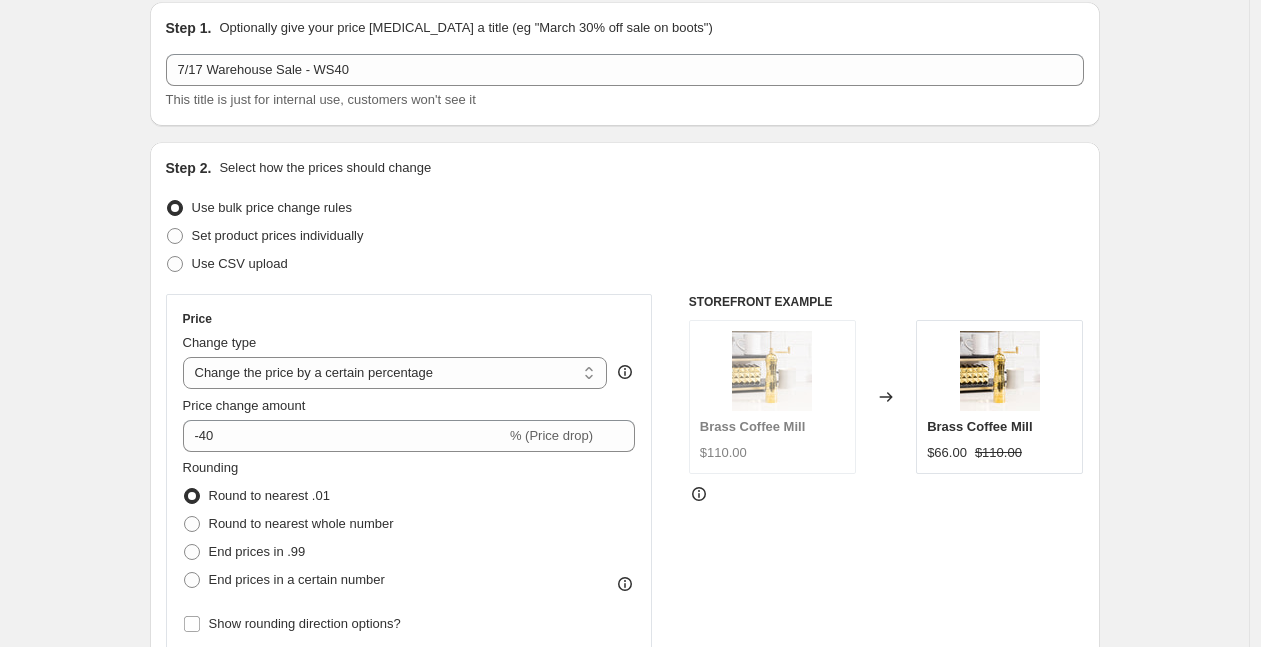 scroll, scrollTop: 0, scrollLeft: 0, axis: both 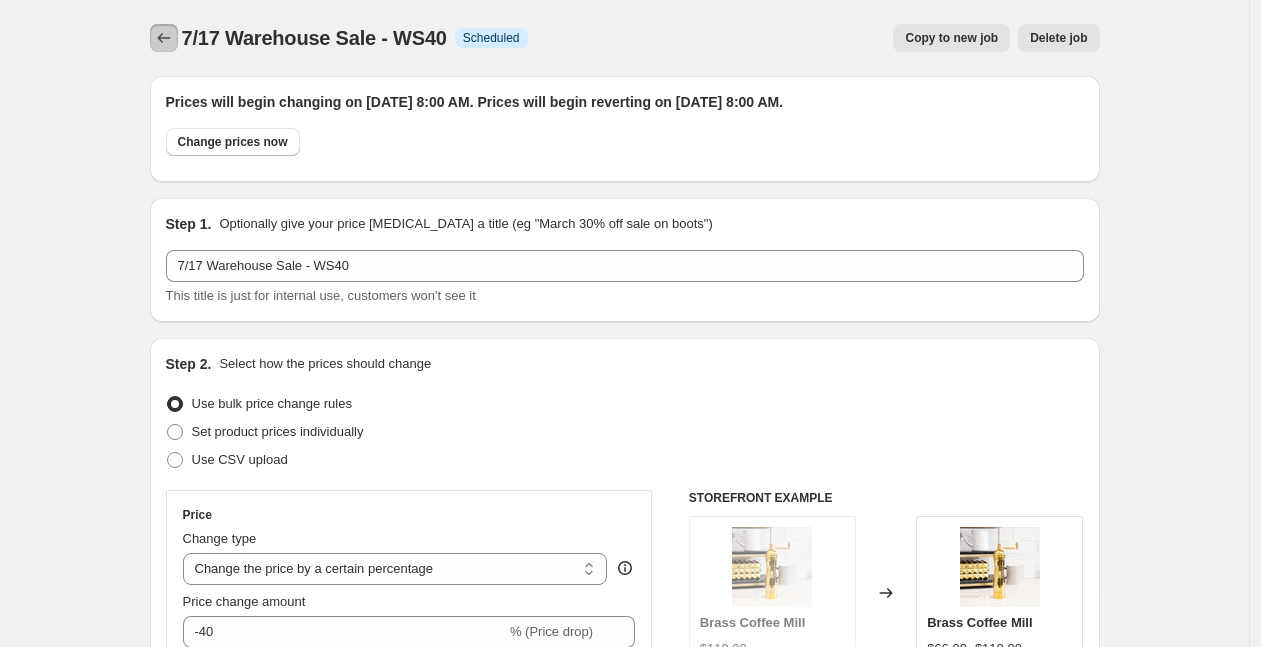 click 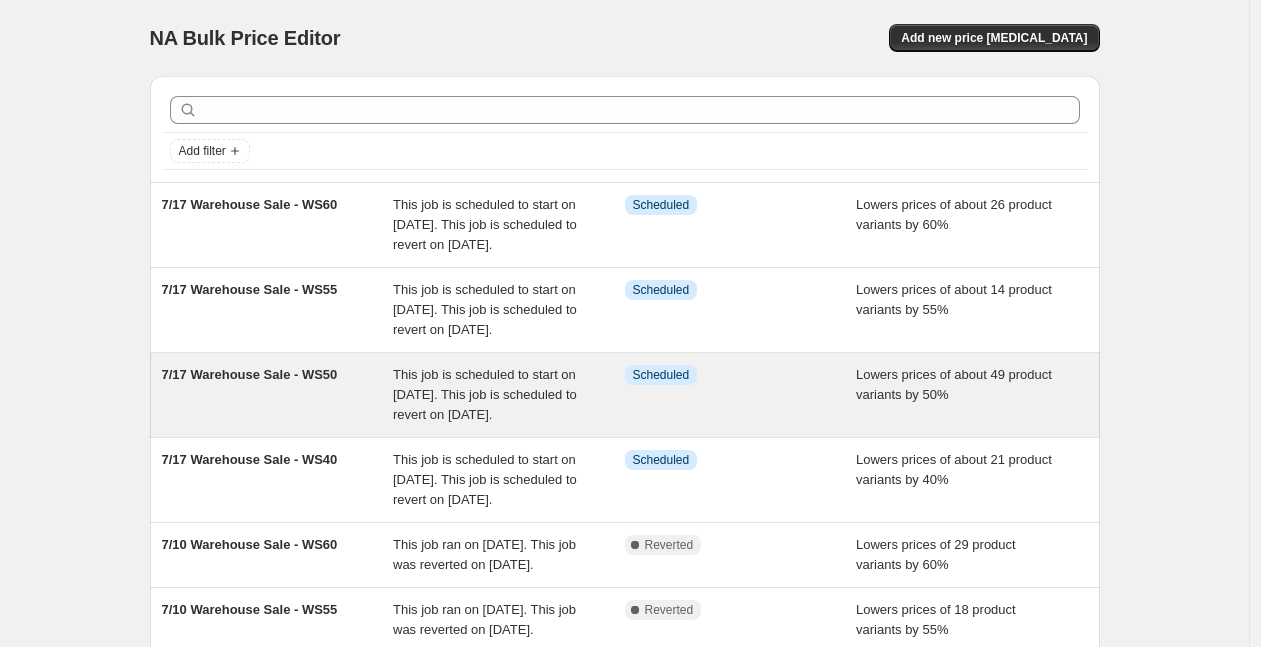 click on "7/17 Warehouse Sale - WS50" at bounding box center [278, 395] 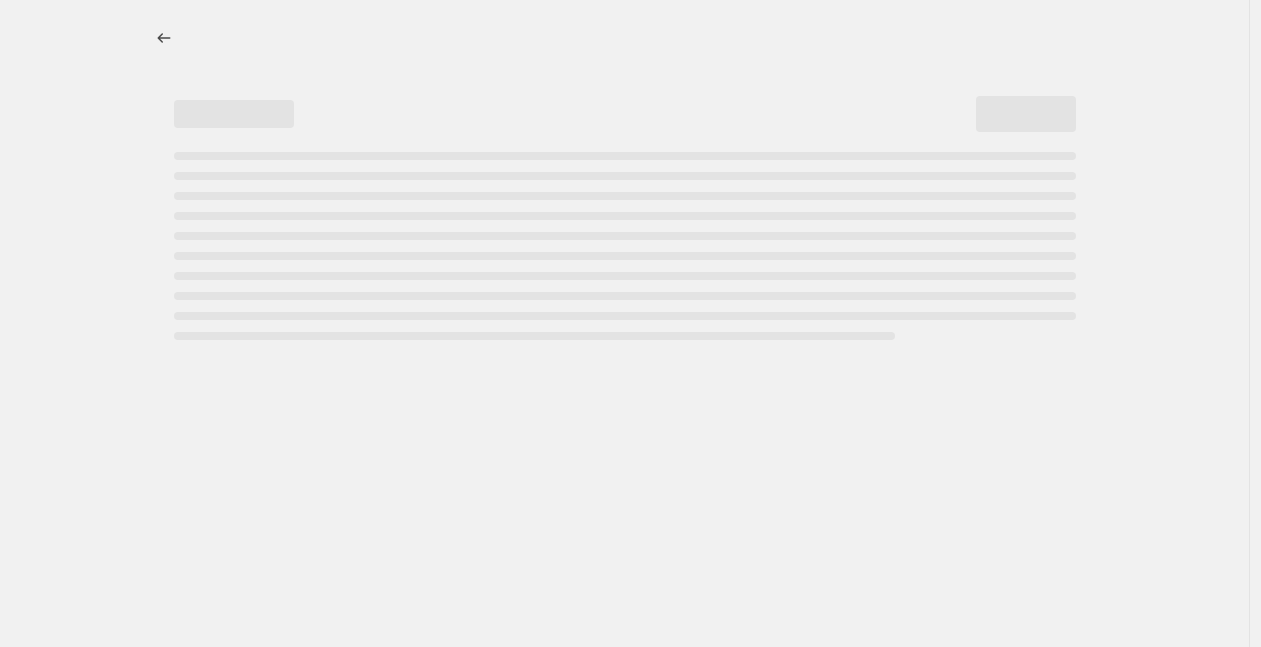 select on "percentage" 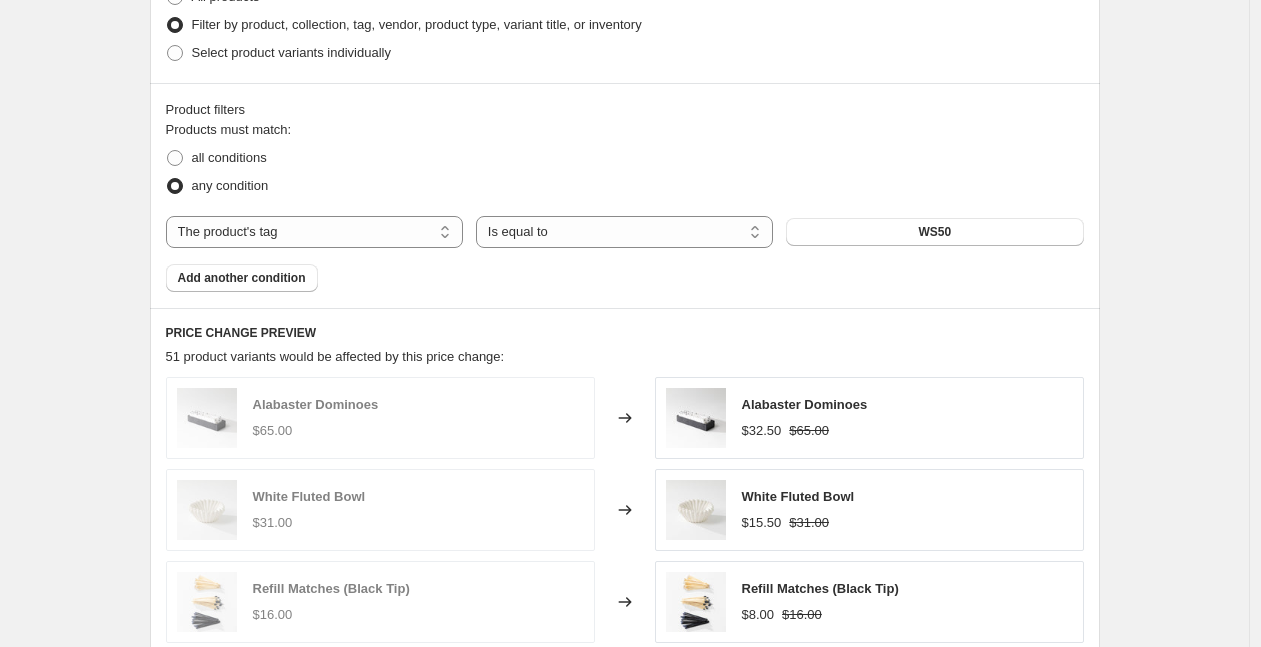scroll, scrollTop: 1401, scrollLeft: 0, axis: vertical 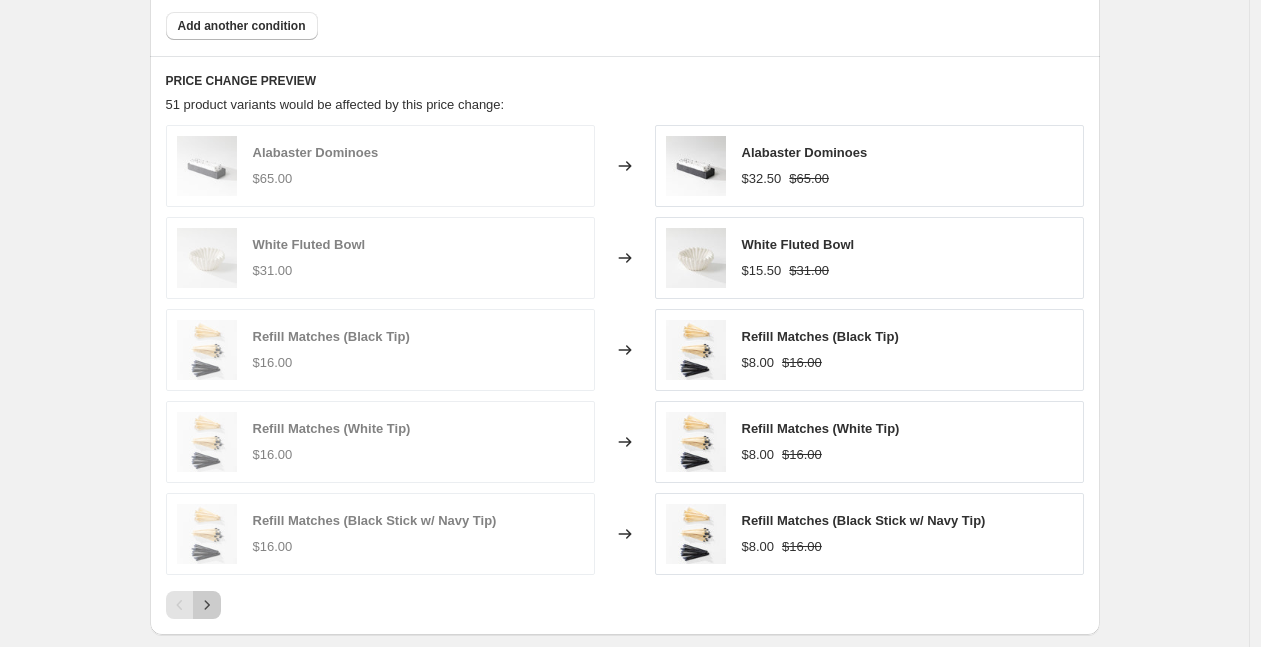 click at bounding box center (207, 605) 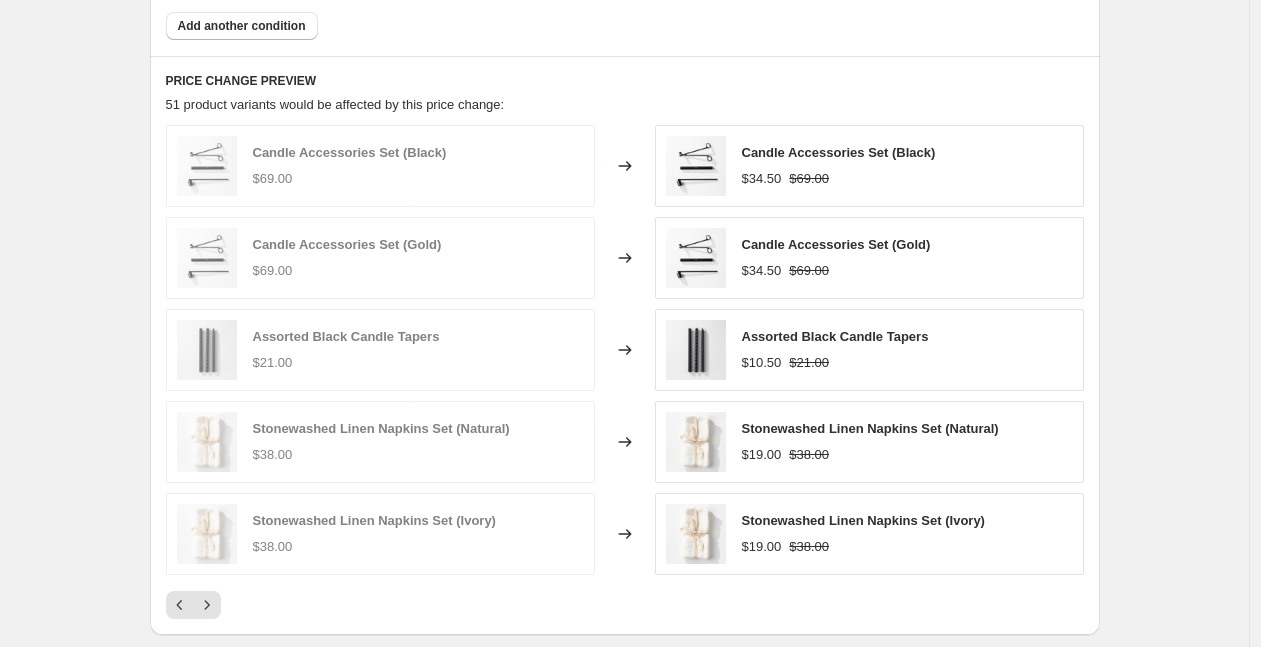 scroll, scrollTop: 1439, scrollLeft: 0, axis: vertical 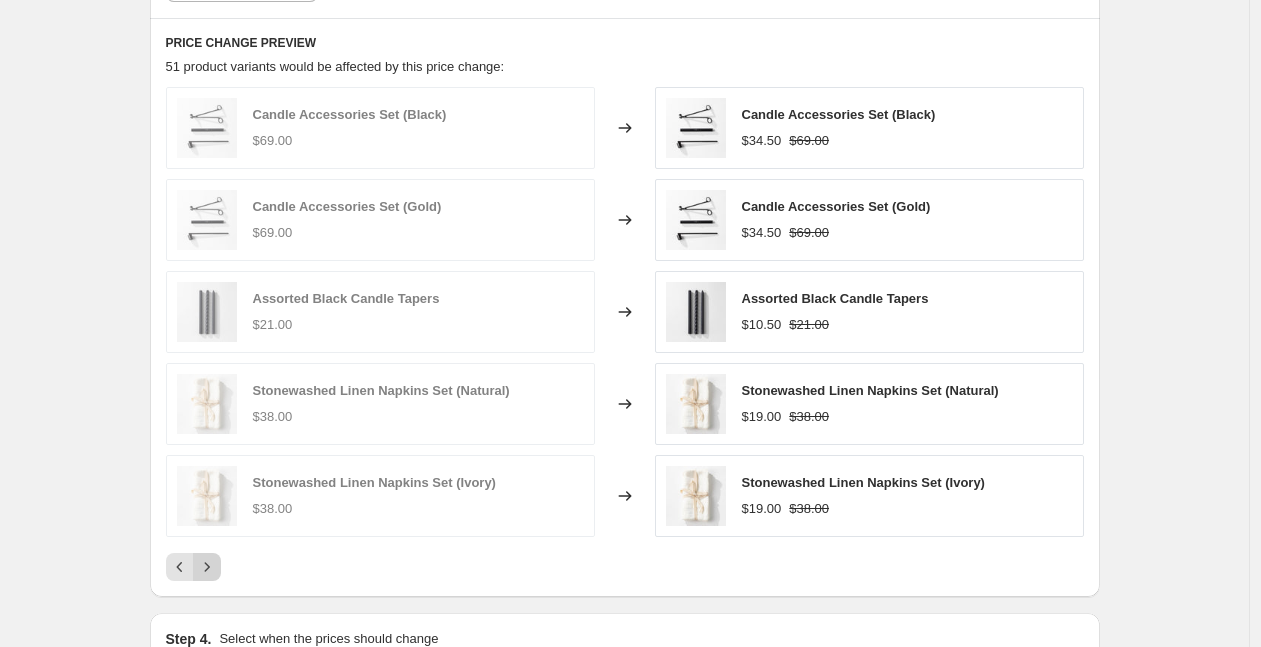 click 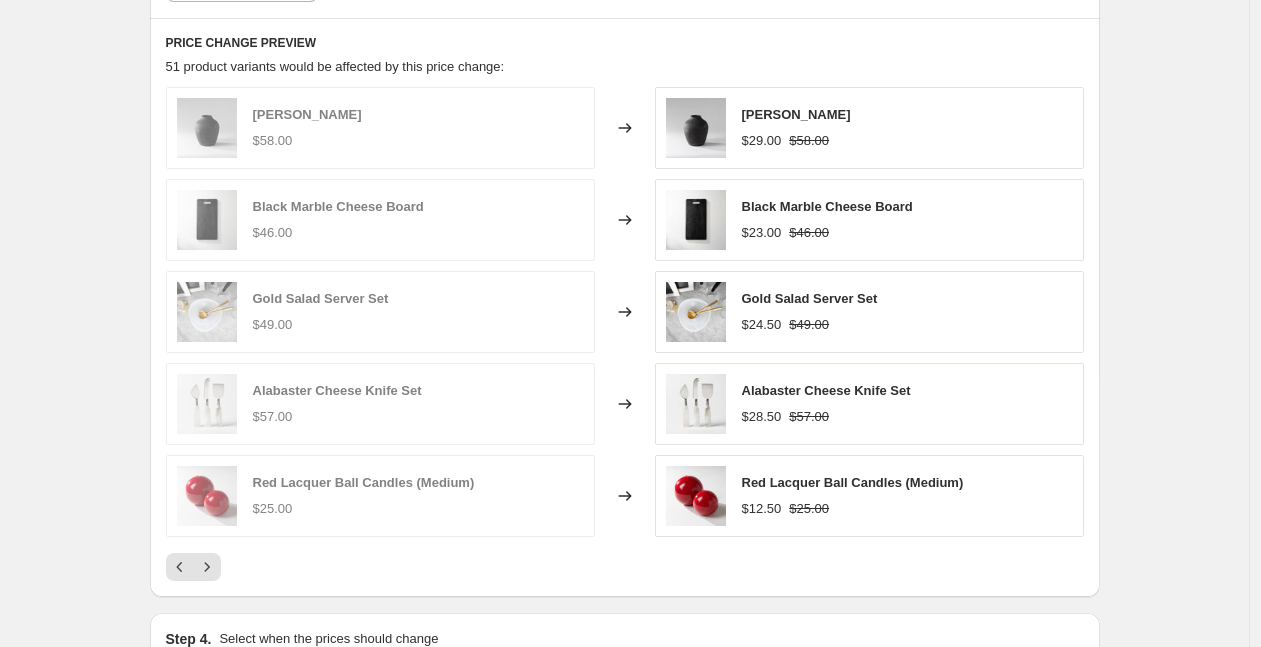 click on "PRICE CHANGE PREVIEW 51 product variants would be affected by this price change: [PERSON_NAME] $58.00 Changed to [PERSON_NAME] $29.00 $58.00 Black Marble Cheese Board $46.00 Changed to Black Marble Cheese Board $23.00 $46.00 Gold Salad Server Set $49.00 Changed to Gold Salad Server Set $24.50 $49.00 Alabaster Cheese Knife Set $57.00 Changed to Alabaster Cheese Knife Set $28.50 $57.00 Red Lacquer Ball Candles (Medium) $25.00 Changed to Red Lacquer Ball Candles (Medium) $12.50 $25.00" at bounding box center [625, 307] 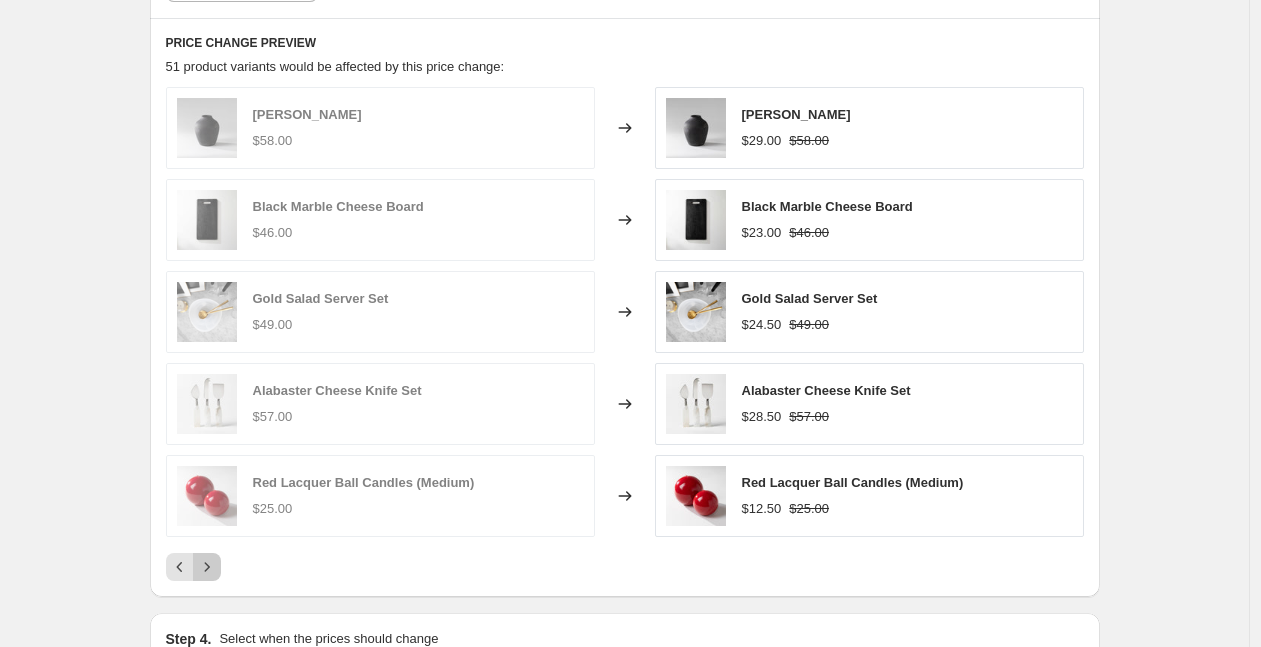 click at bounding box center [207, 567] 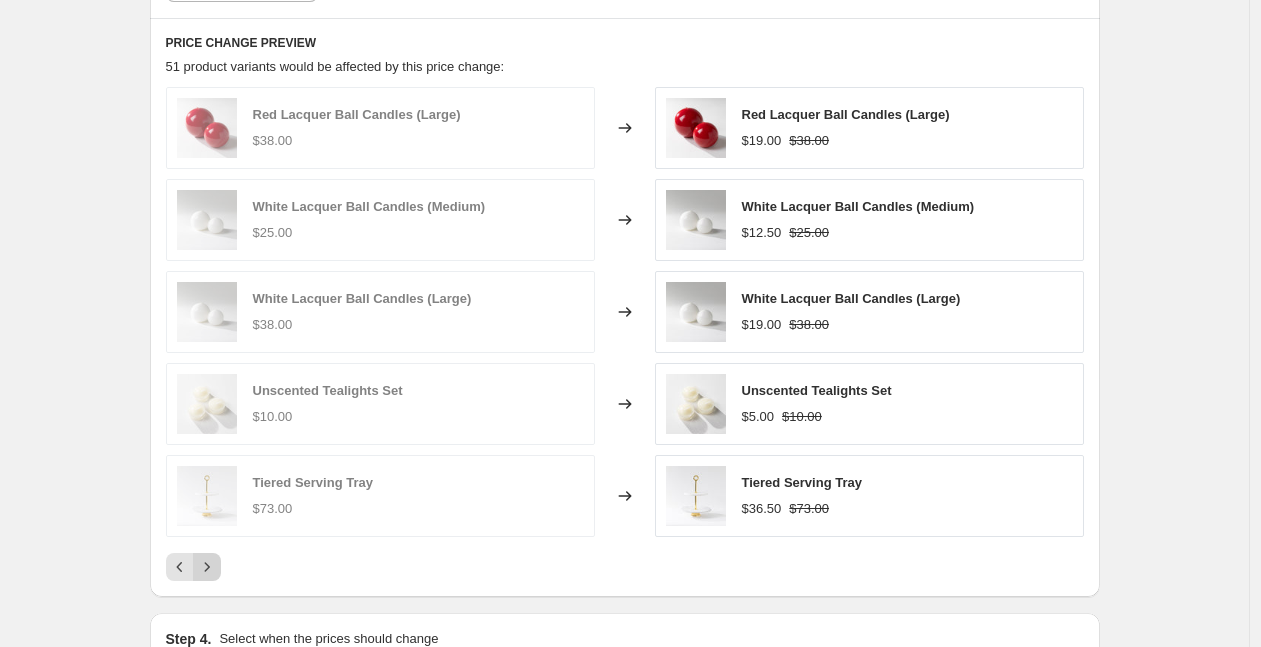 click 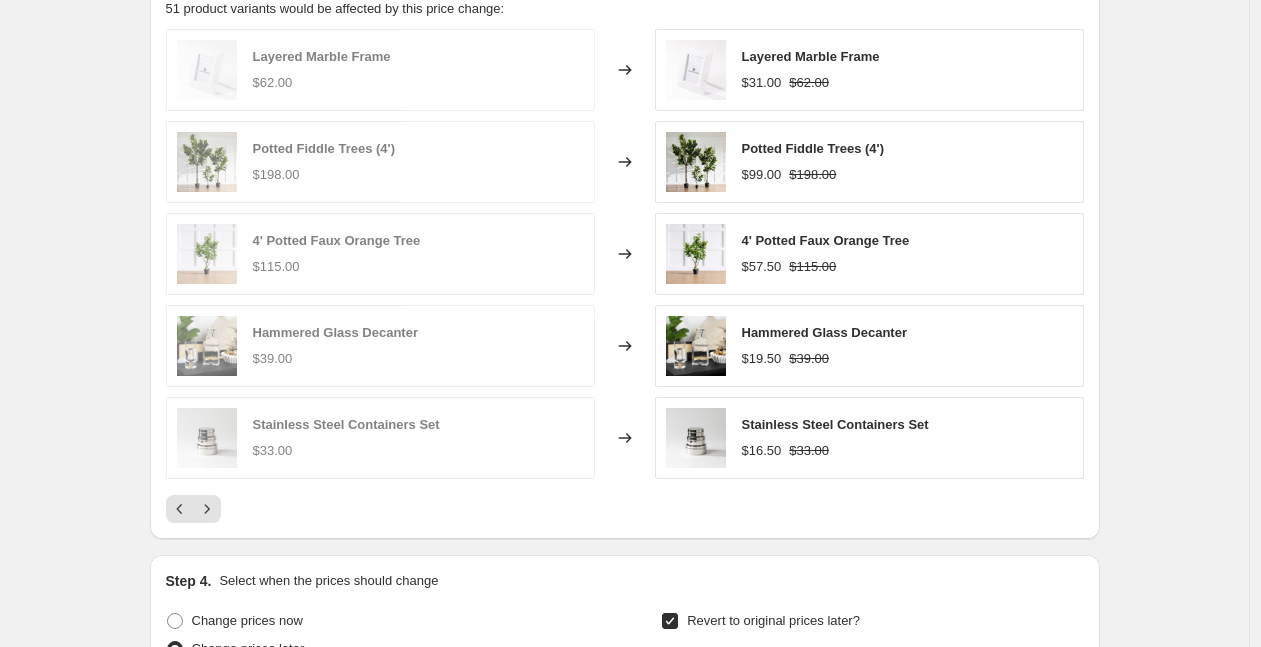 scroll, scrollTop: 1495, scrollLeft: 0, axis: vertical 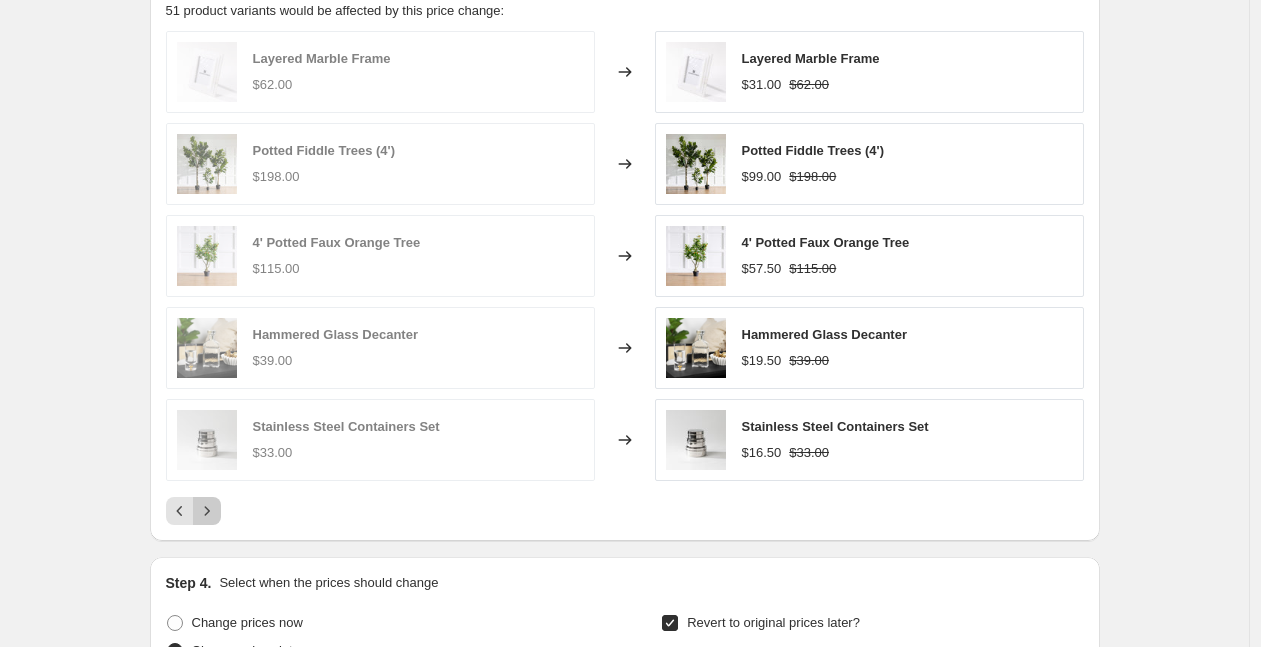 click at bounding box center [207, 511] 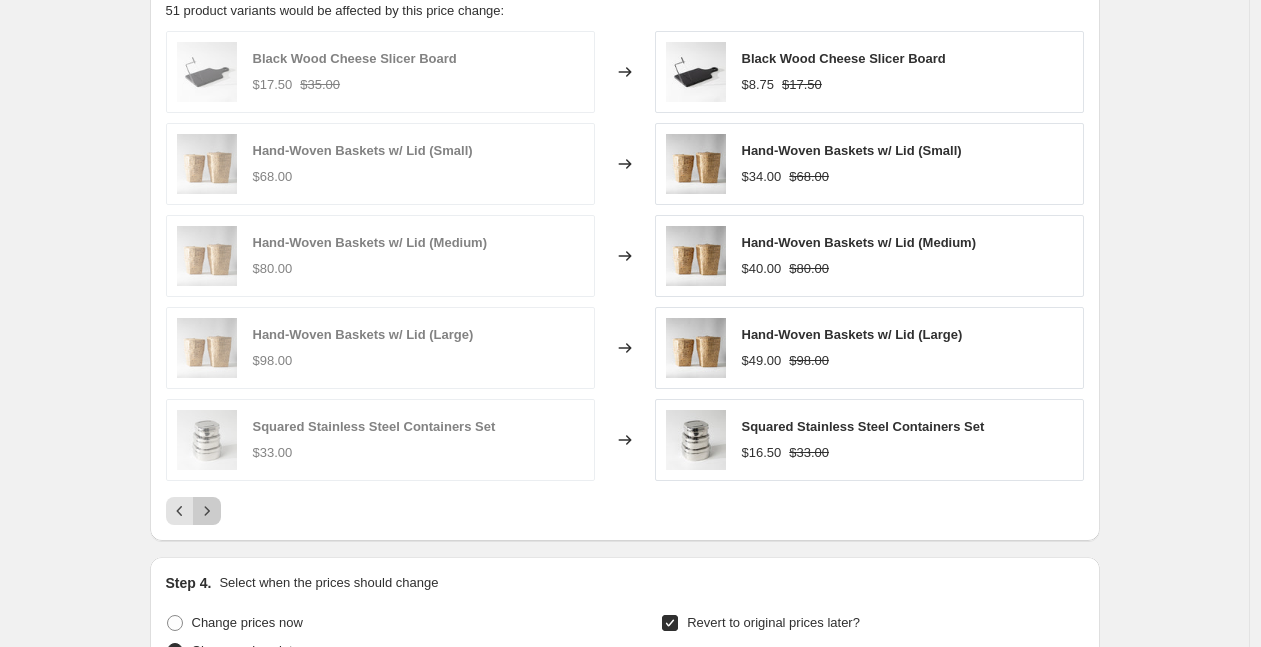 click at bounding box center (207, 511) 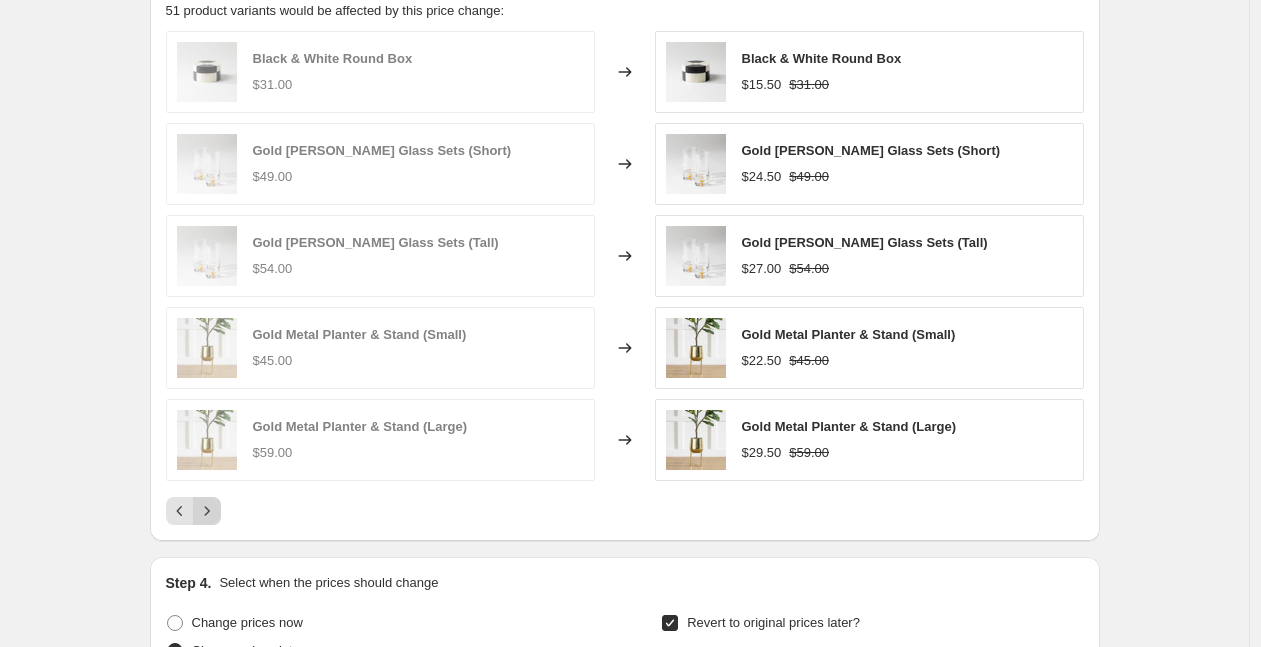 click 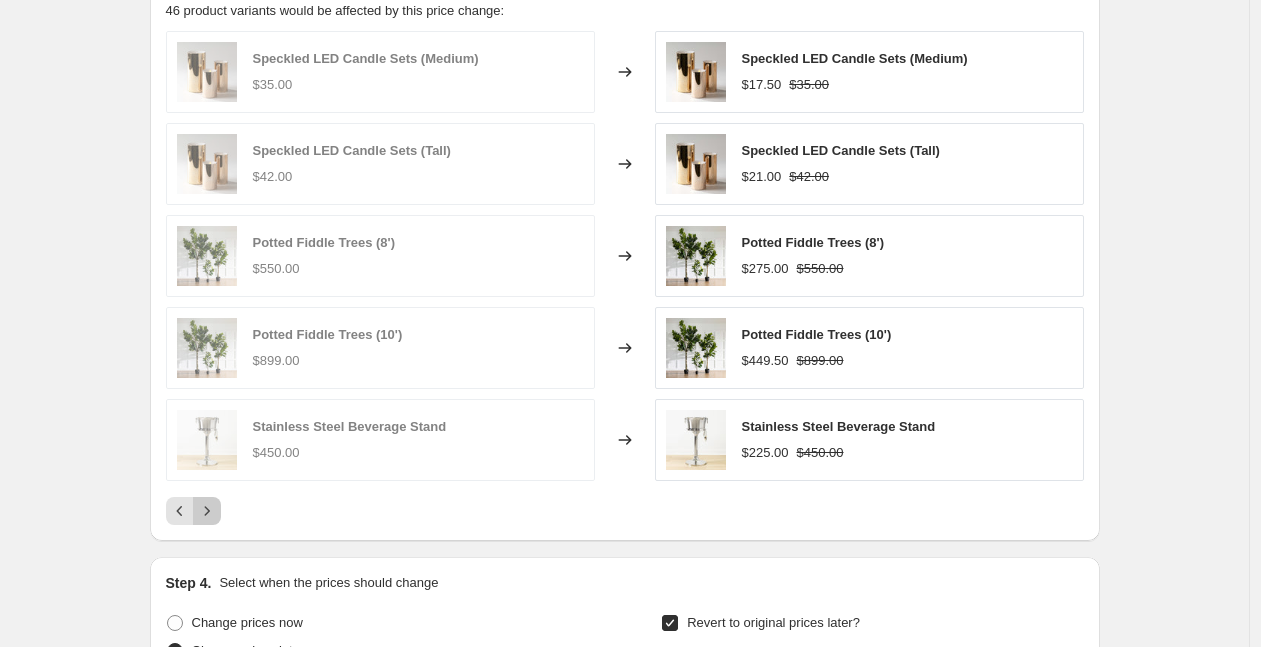click 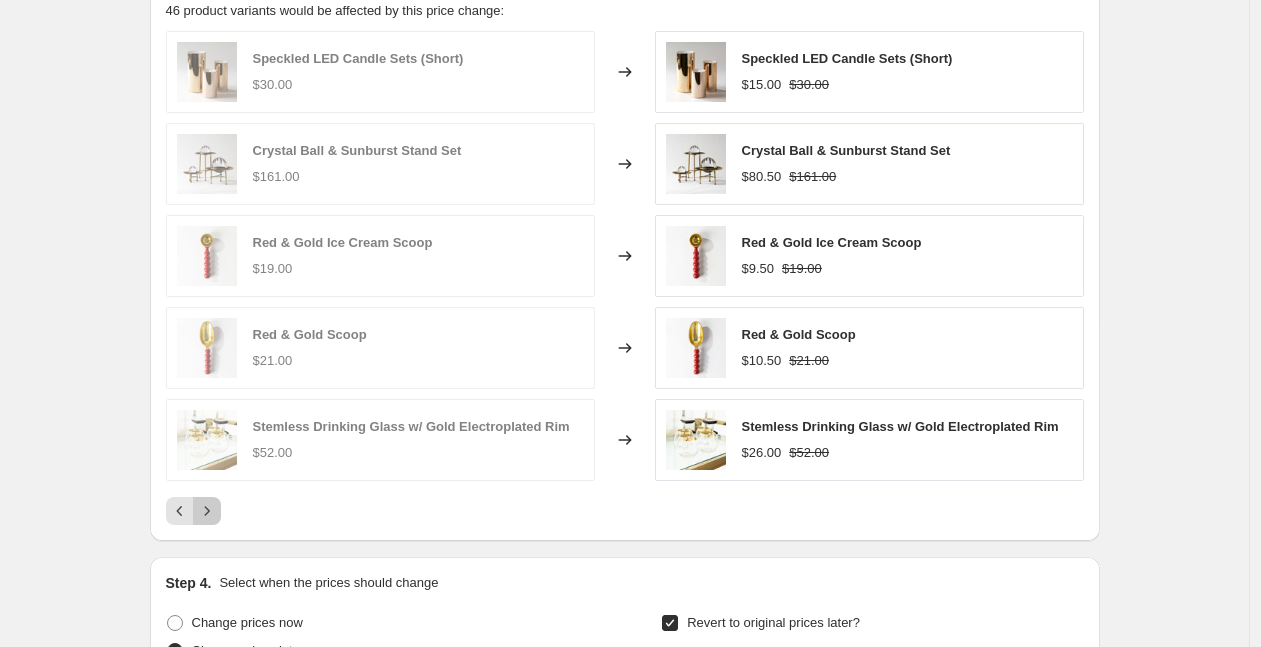 click 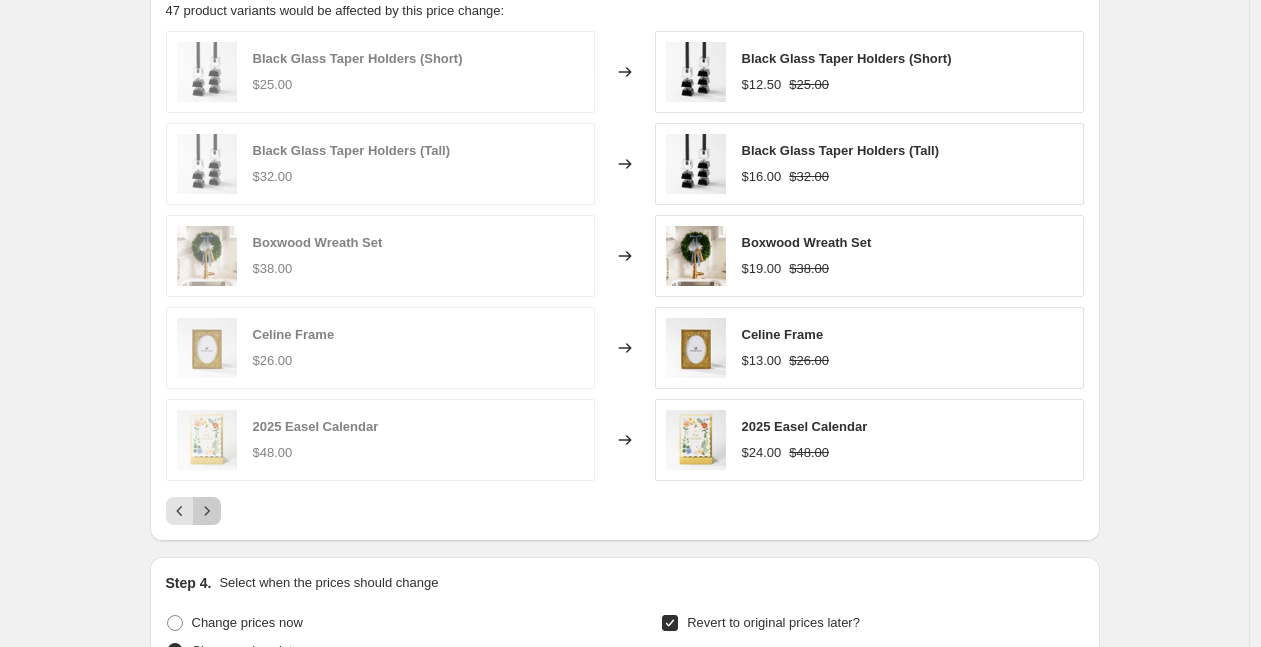 click 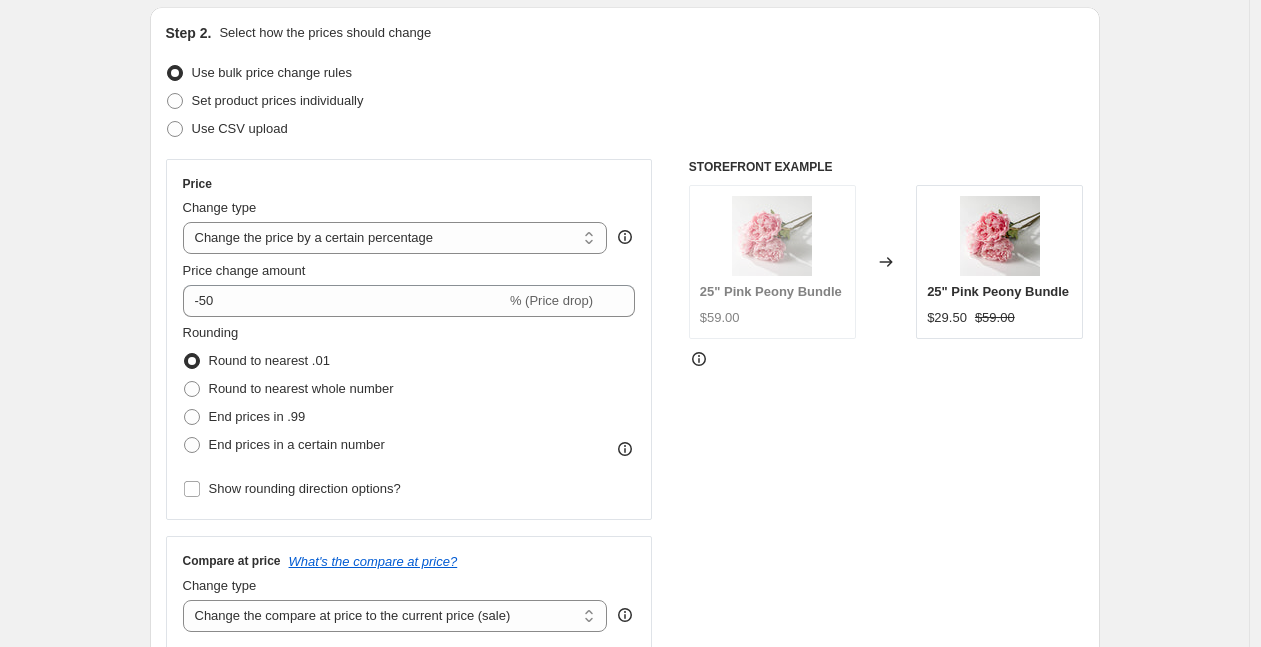 scroll, scrollTop: 0, scrollLeft: 0, axis: both 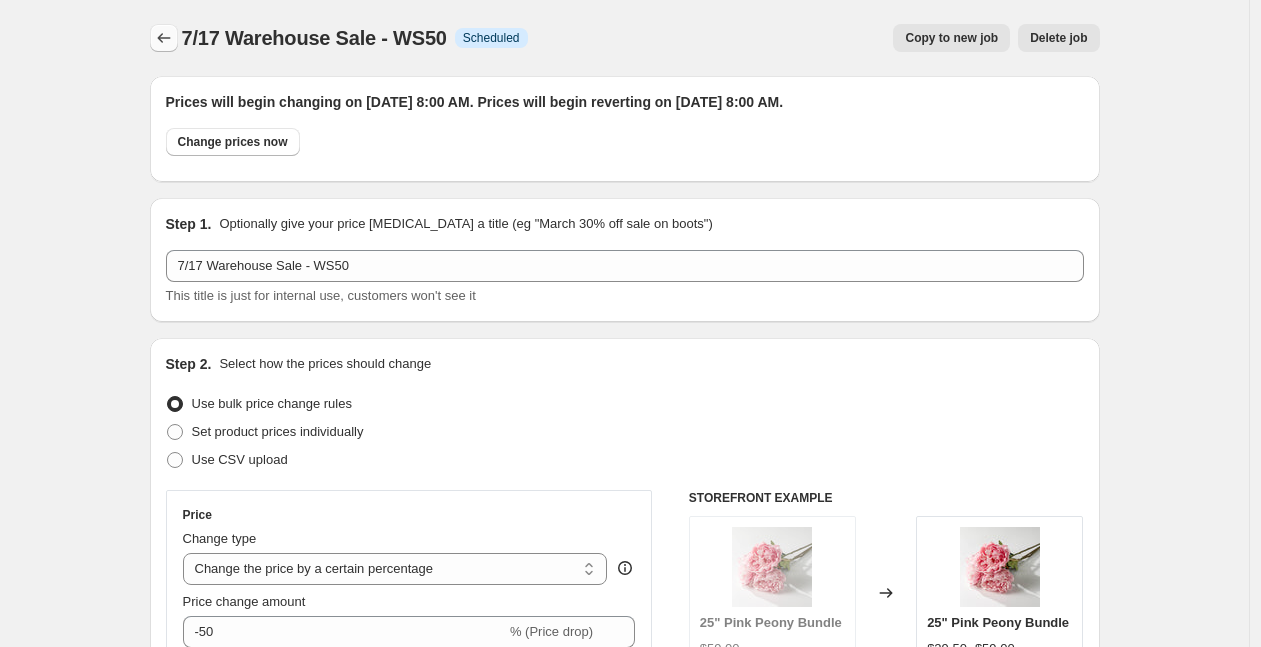 click 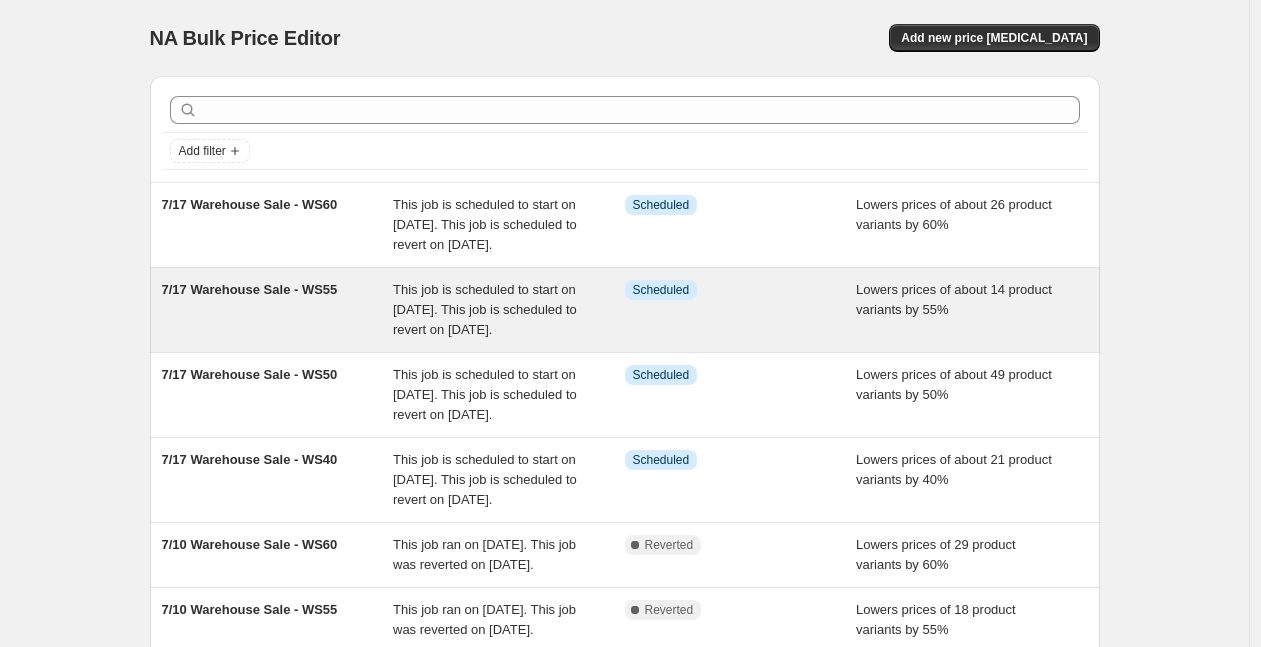 click on "7/17 Warehouse Sale - WS55" at bounding box center [278, 310] 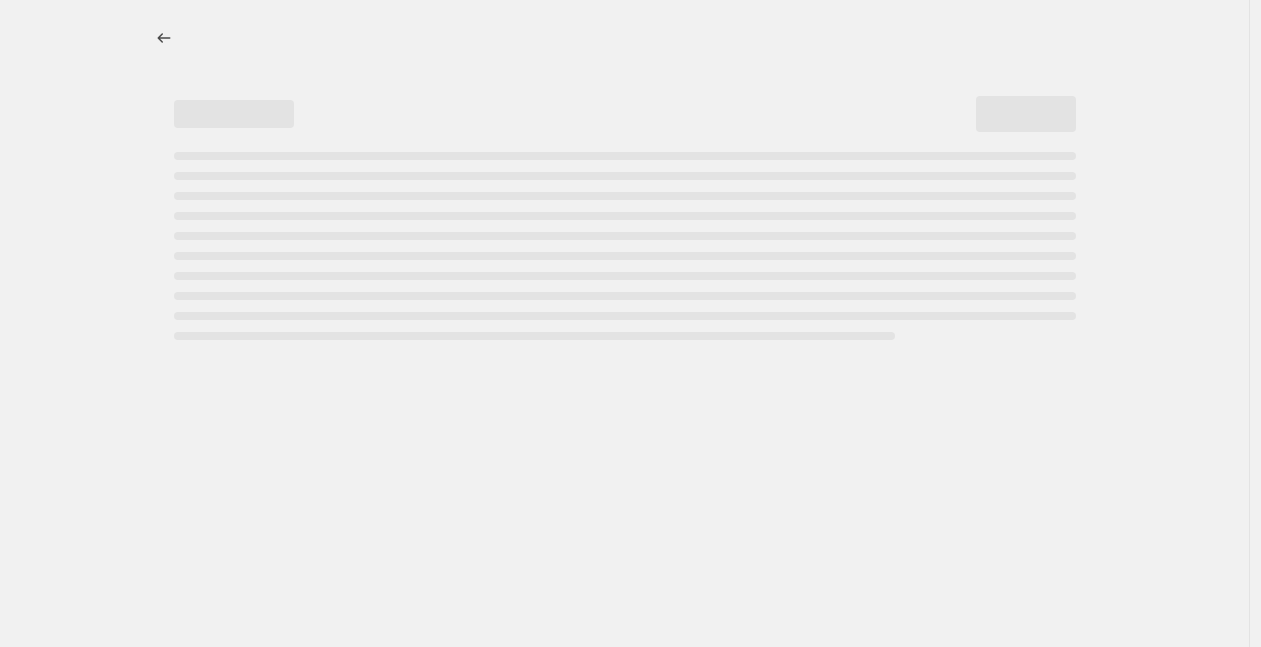 select on "percentage" 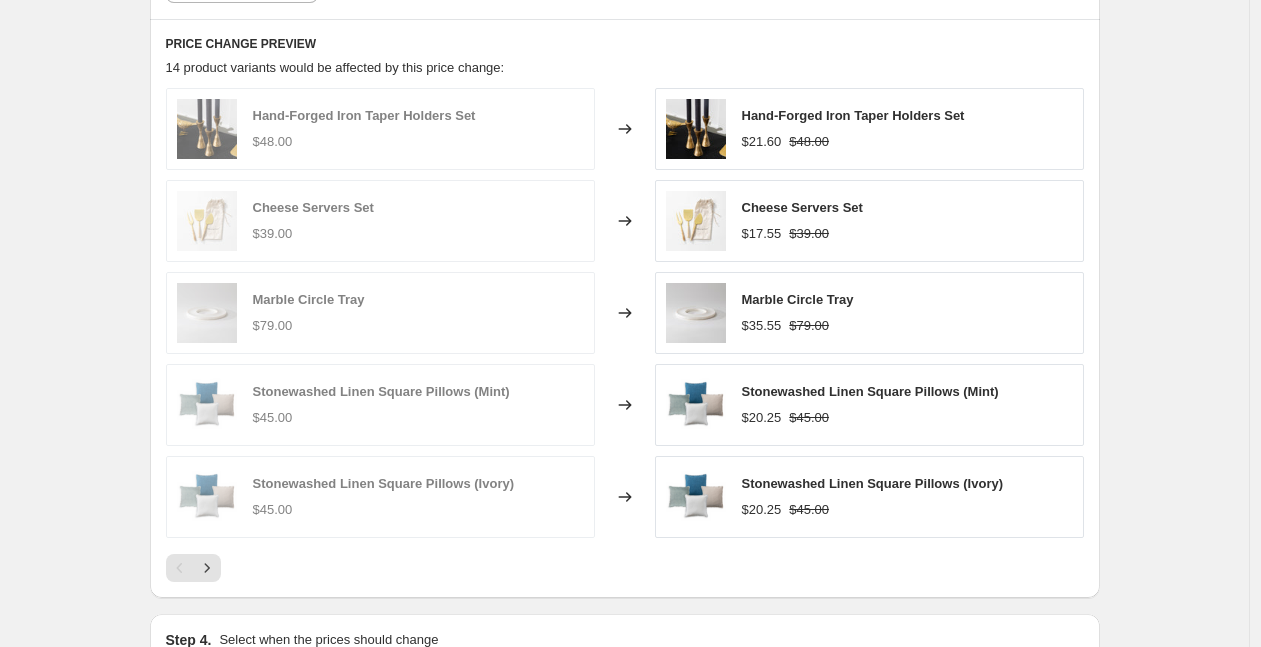 scroll, scrollTop: 1440, scrollLeft: 0, axis: vertical 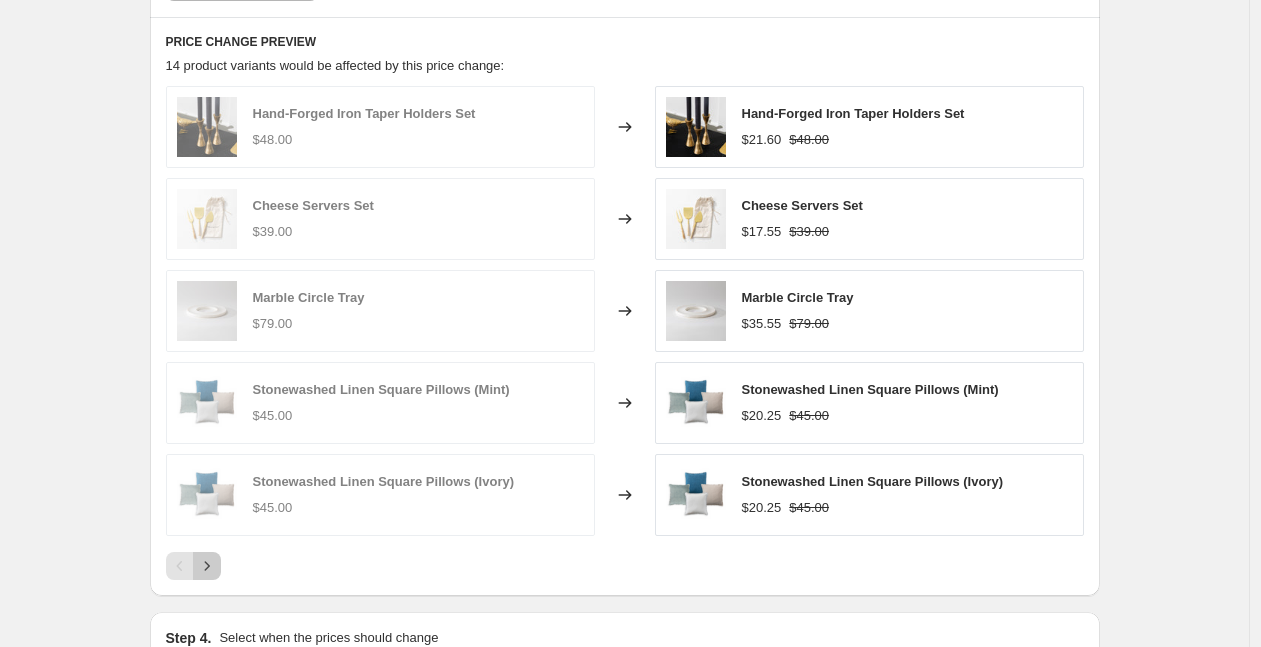 click 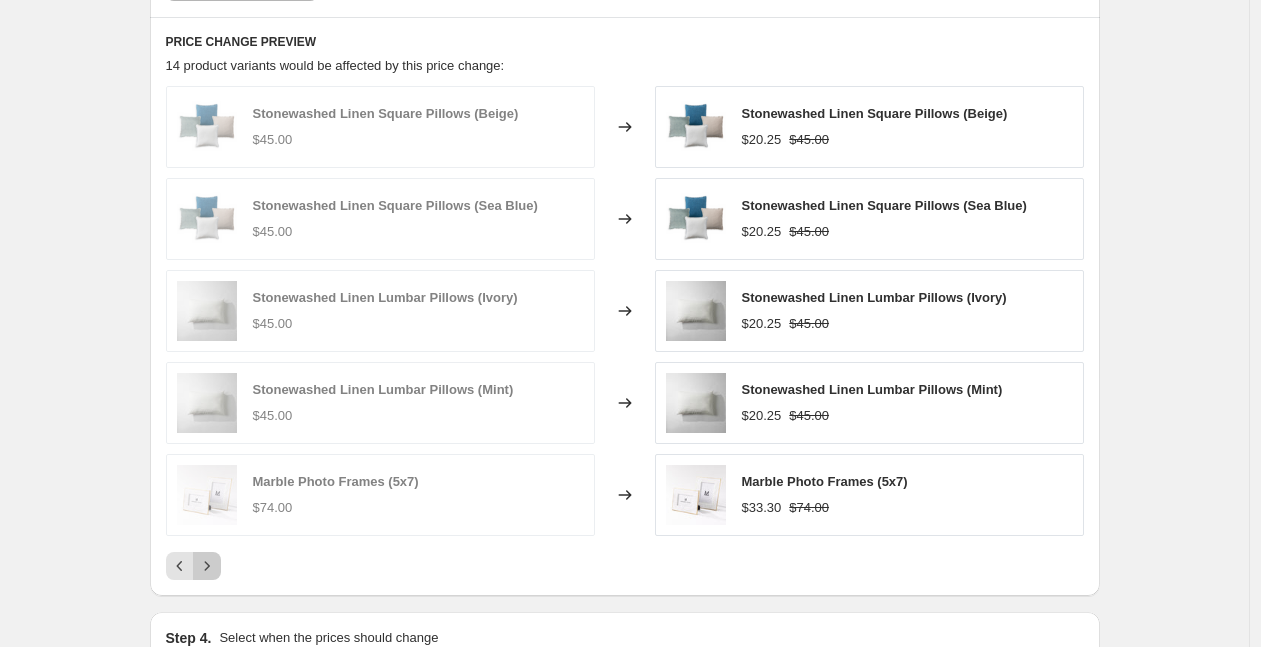 click 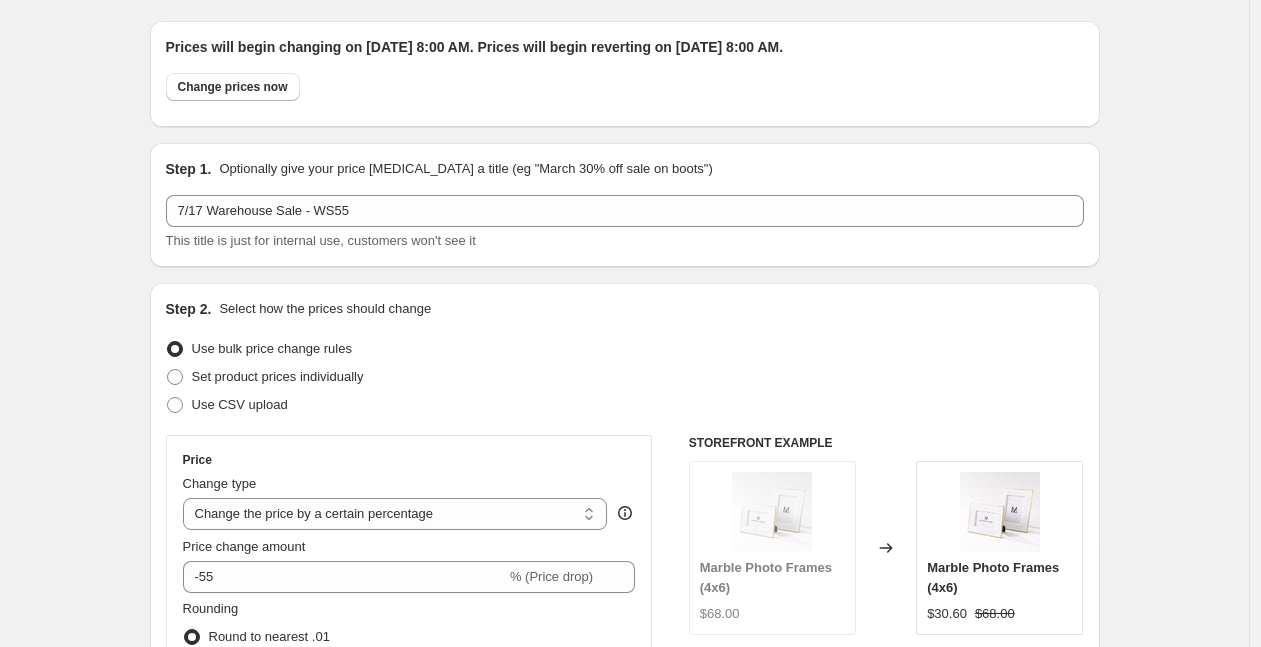 scroll, scrollTop: 0, scrollLeft: 0, axis: both 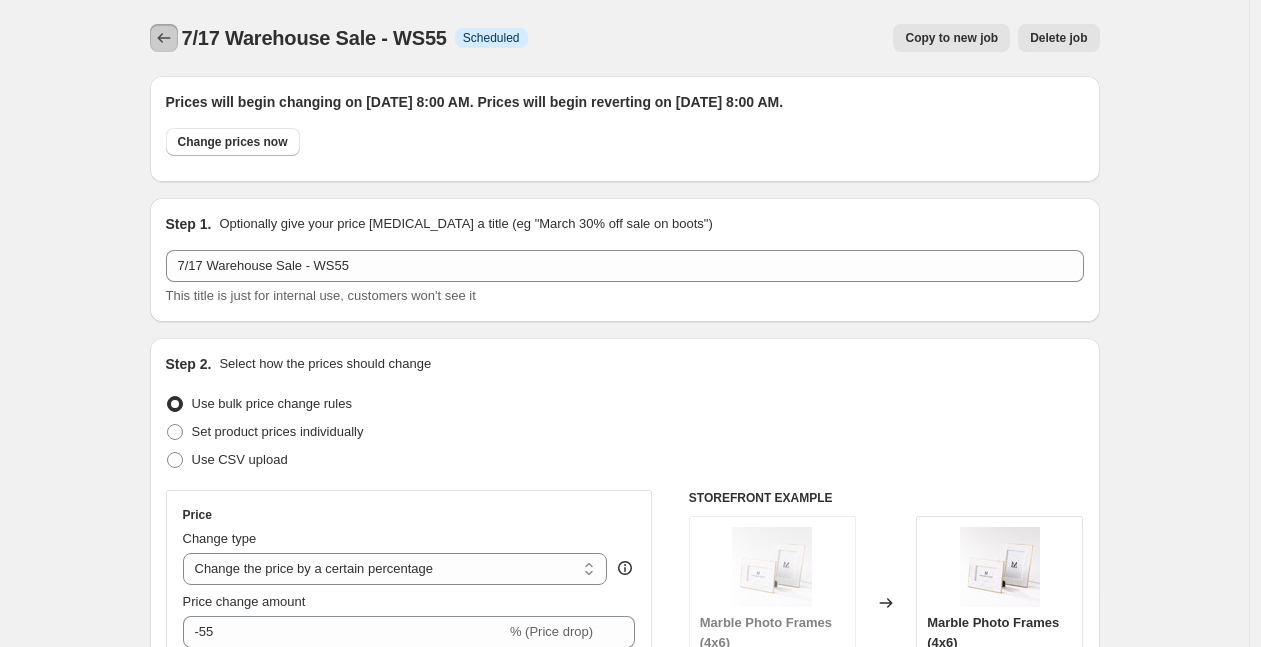 click 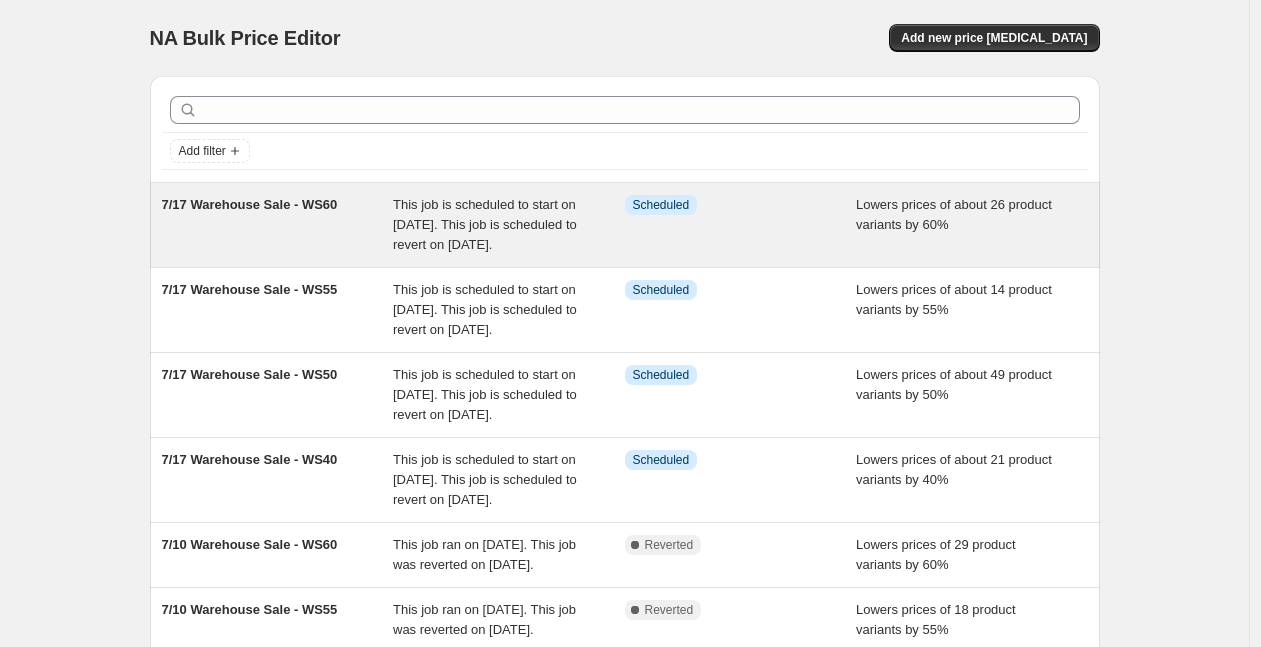 click on "7/17 Warehouse Sale - WS60" at bounding box center (278, 225) 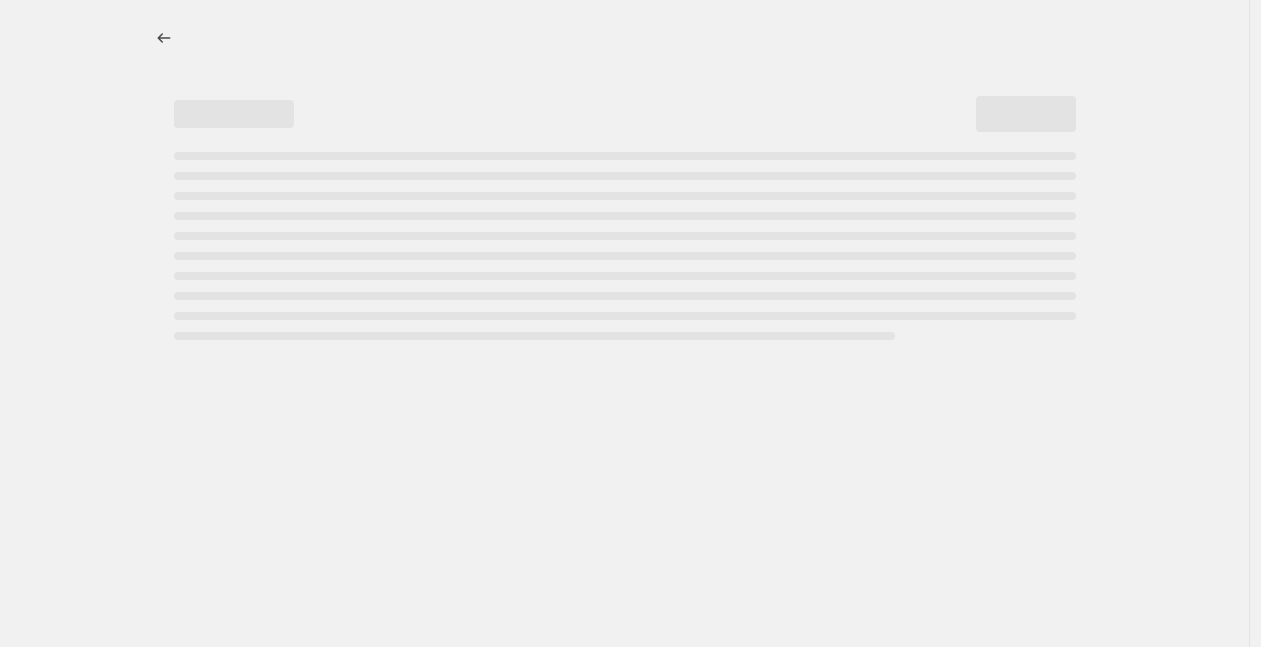 select on "percentage" 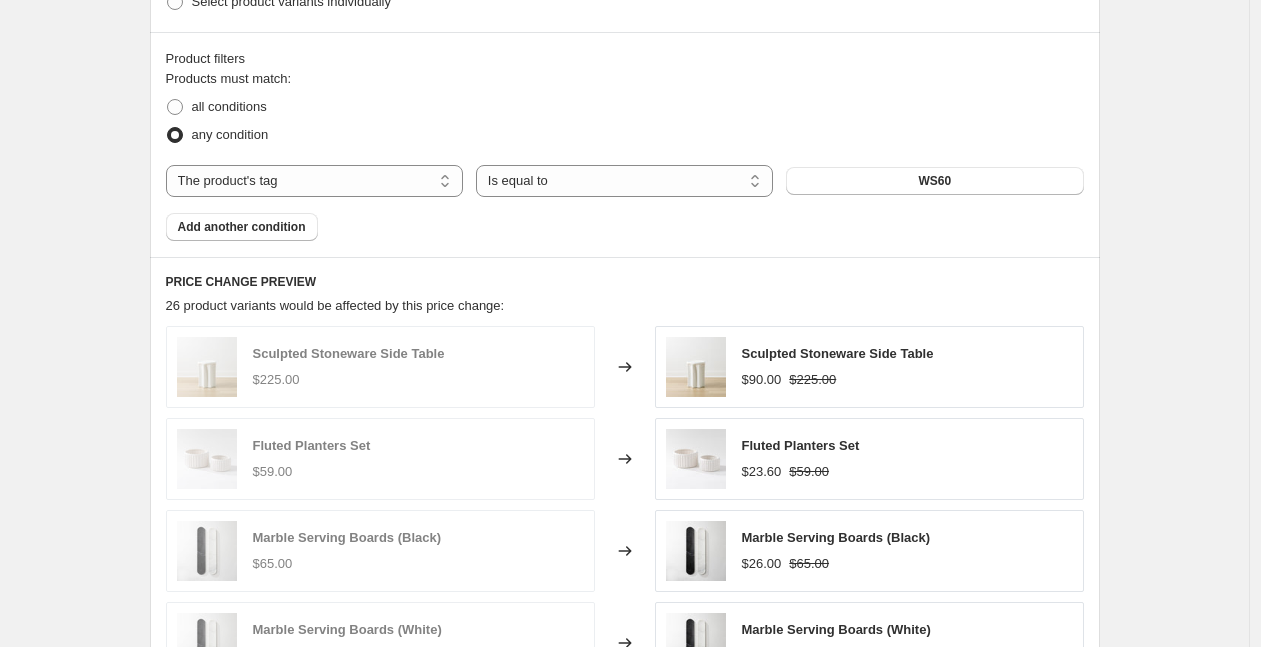 scroll, scrollTop: 1453, scrollLeft: 0, axis: vertical 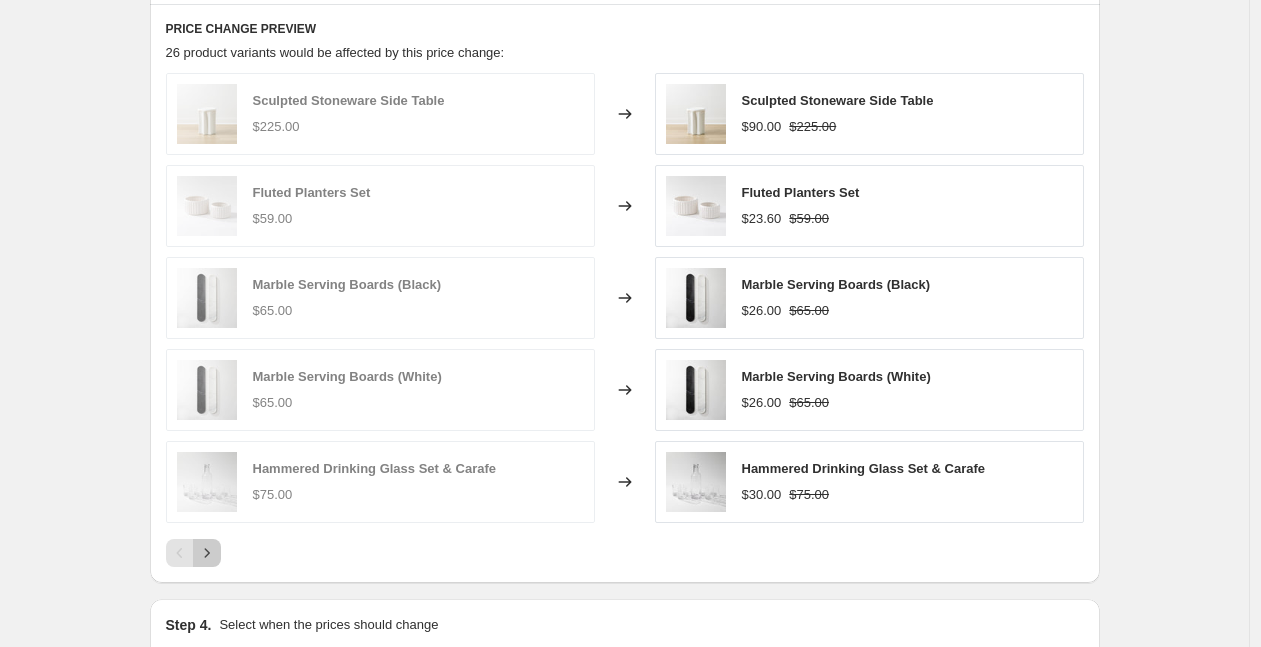 click 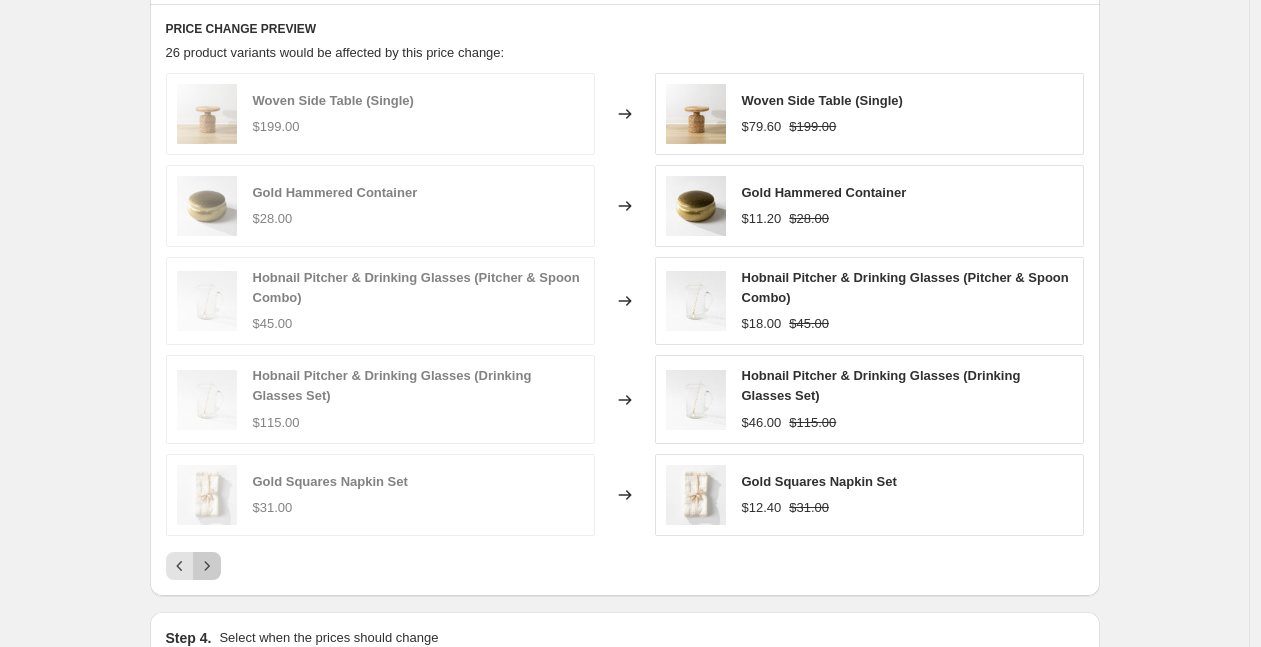 click at bounding box center (207, 566) 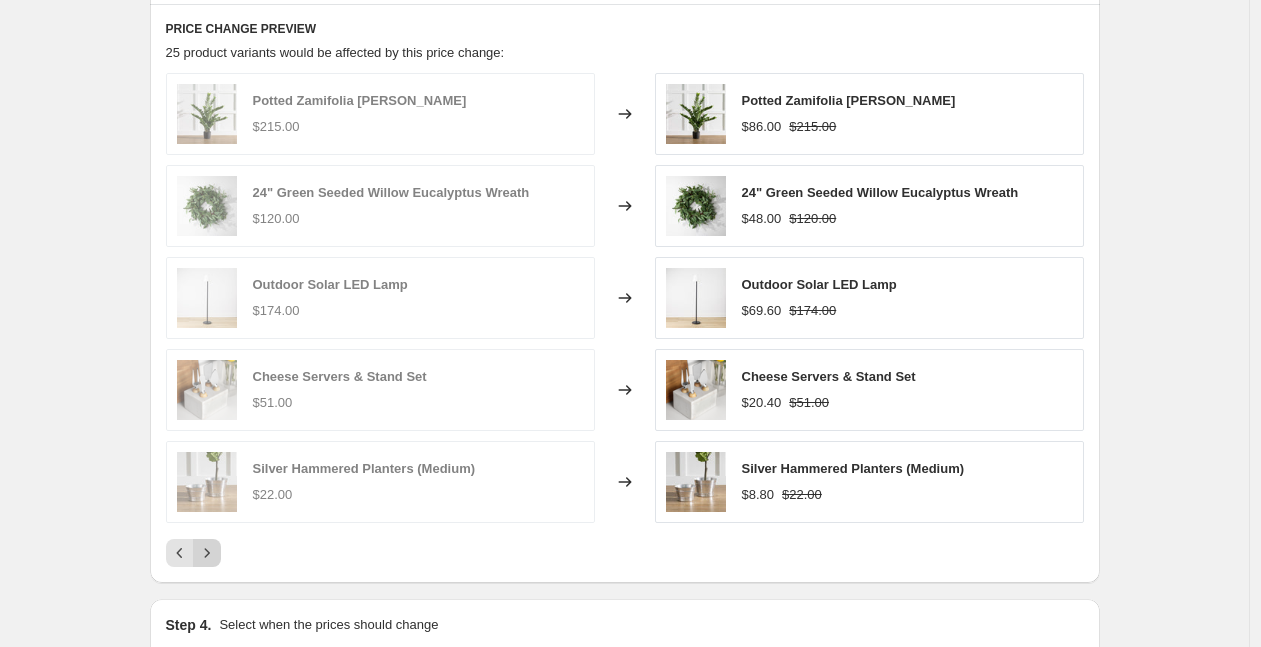 click 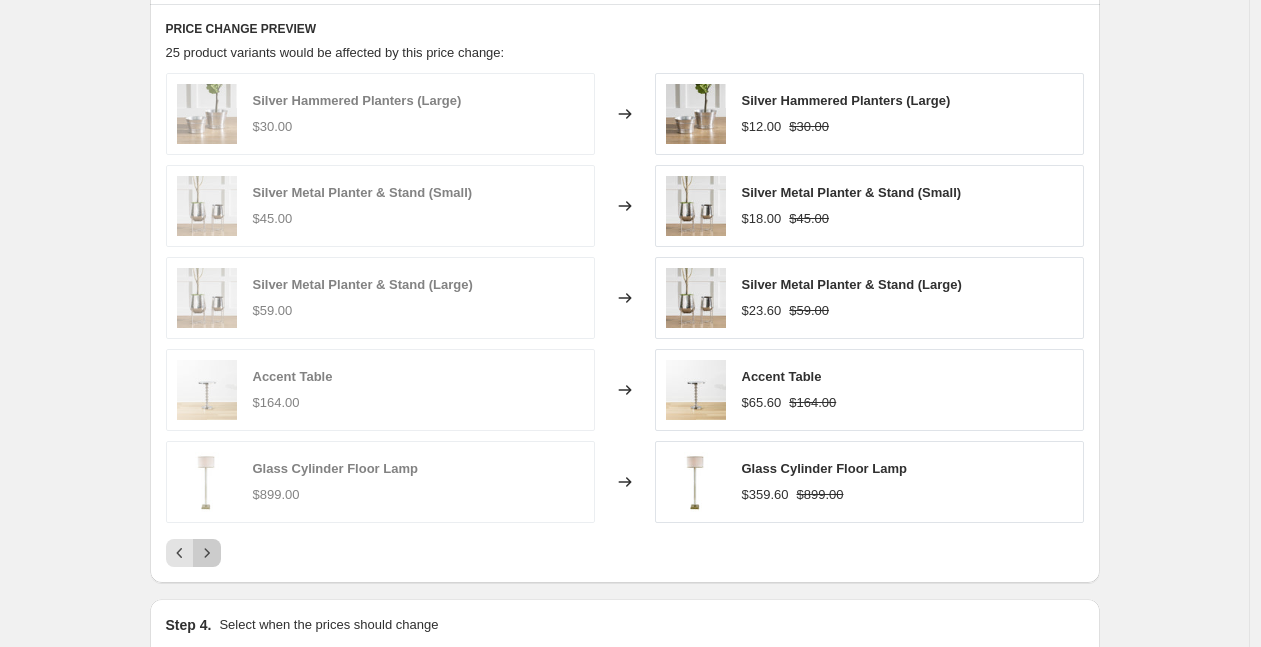 click 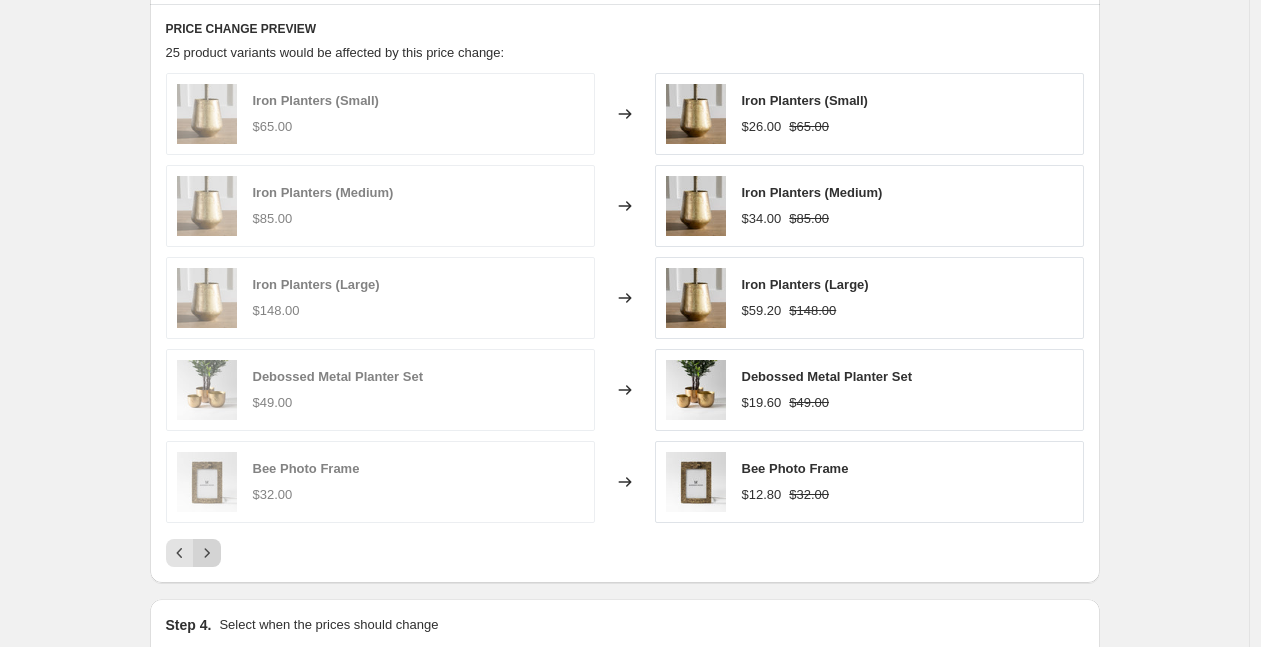 click 